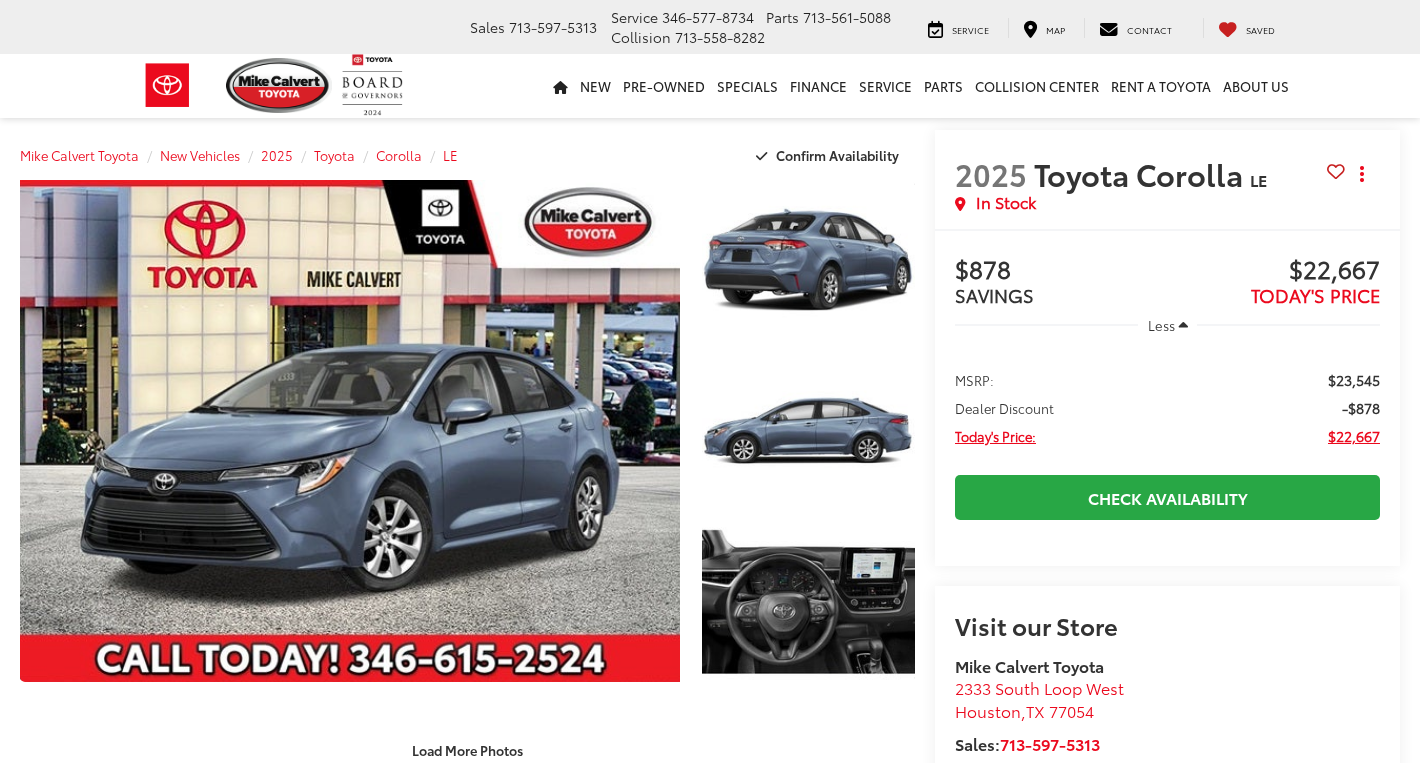scroll, scrollTop: 0, scrollLeft: 0, axis: both 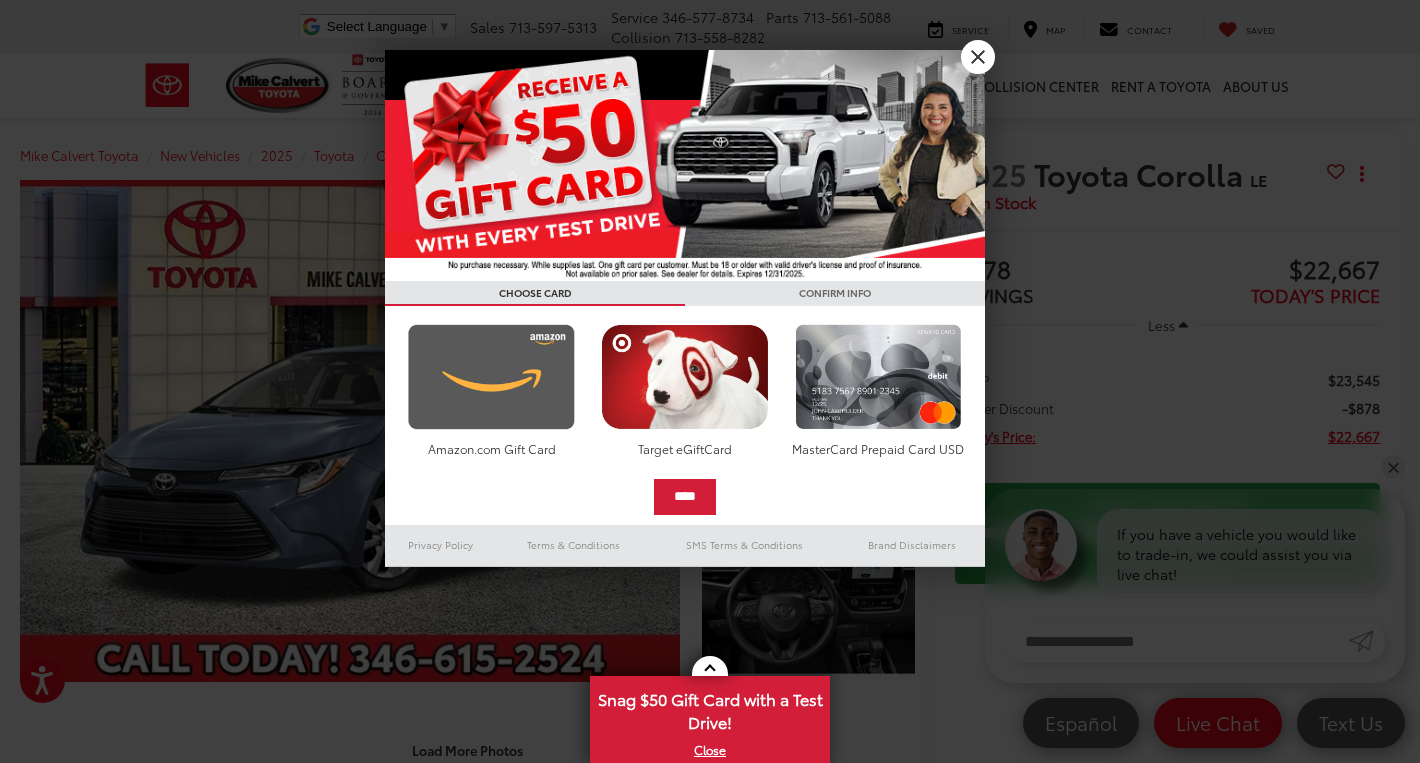 click at bounding box center [491, 377] 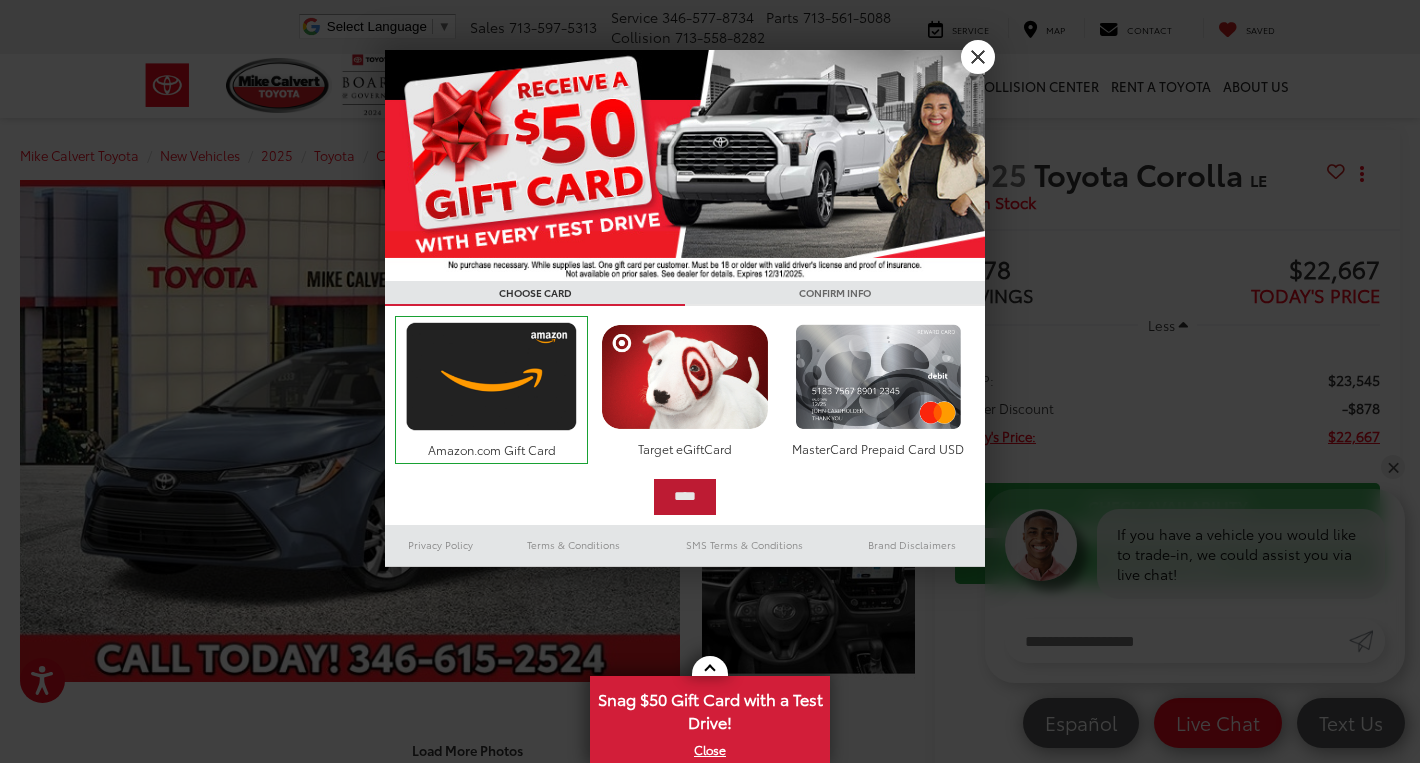 click on "****" at bounding box center (685, 497) 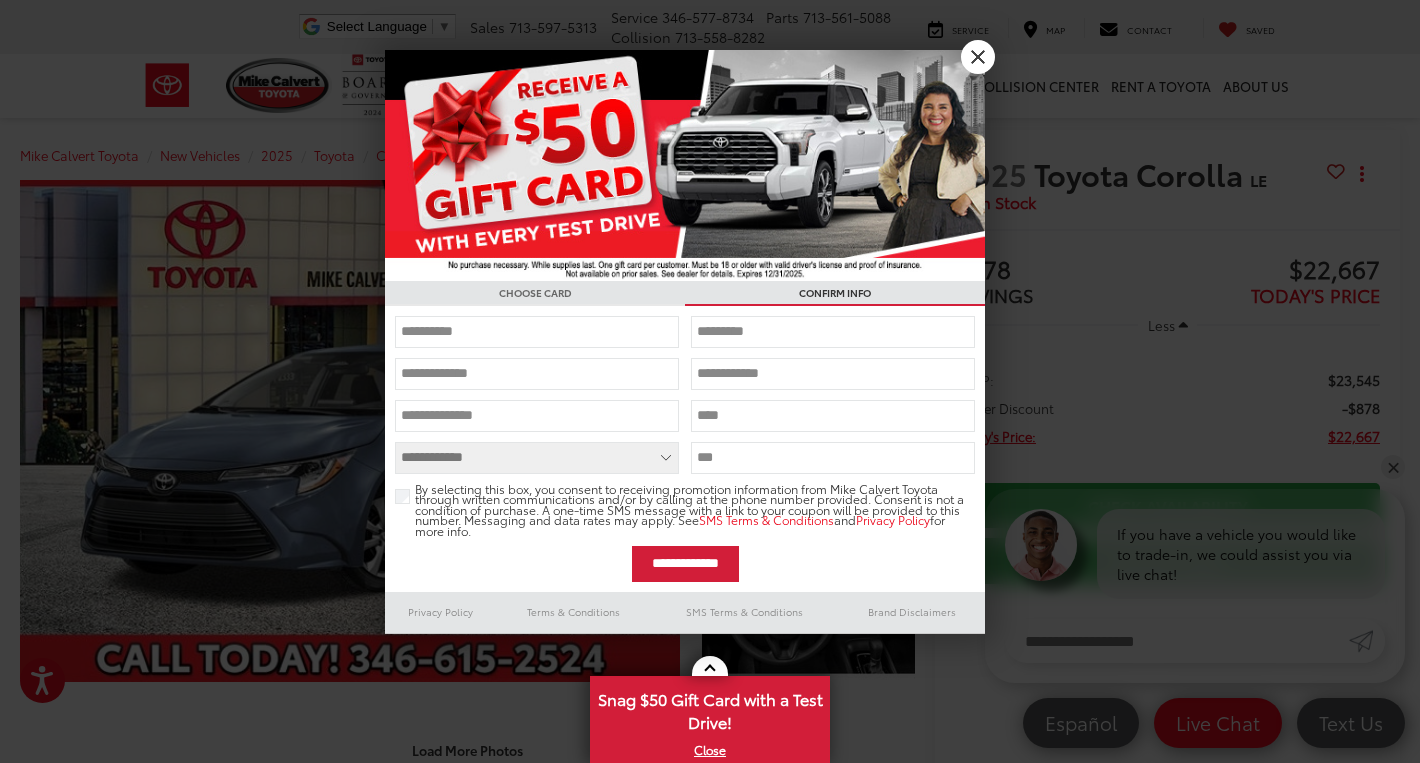 click at bounding box center (537, 332) 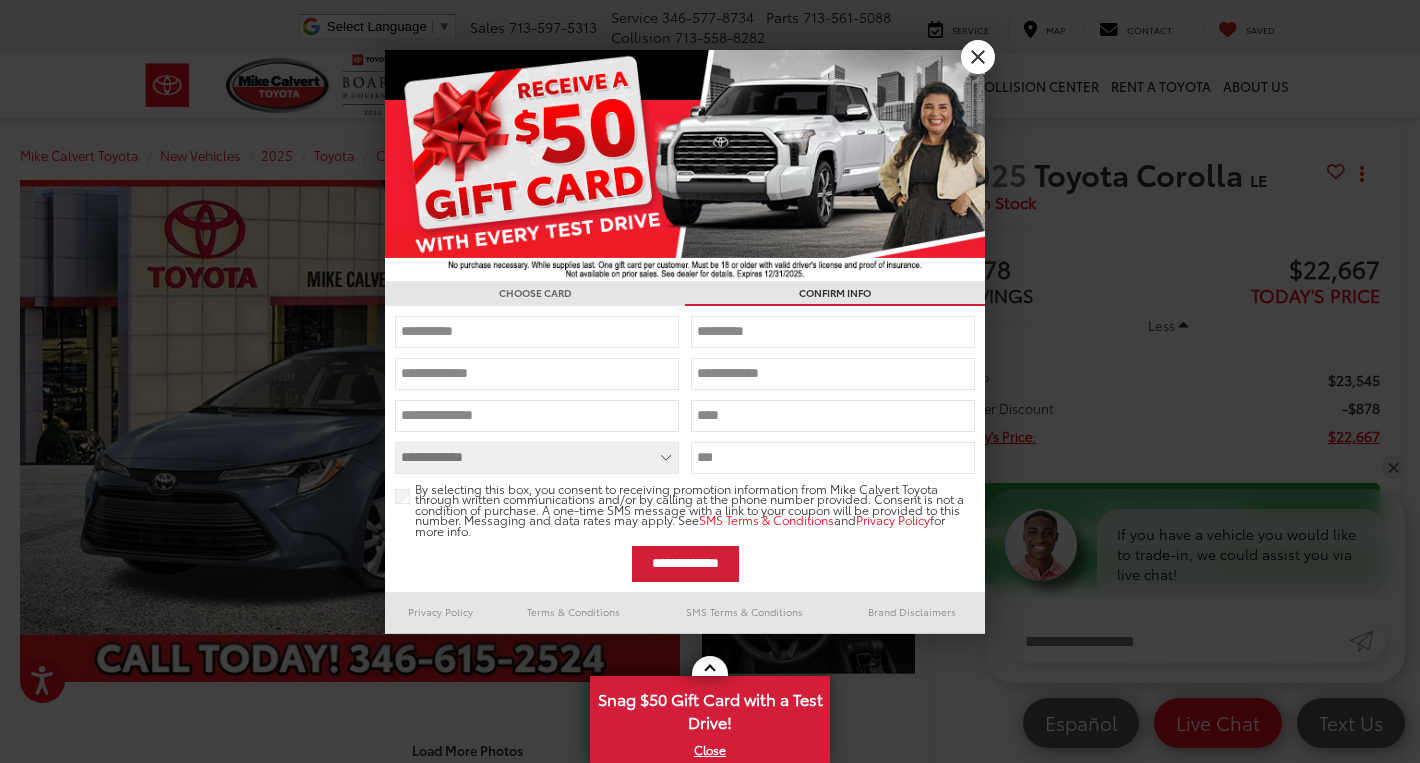 type on "******" 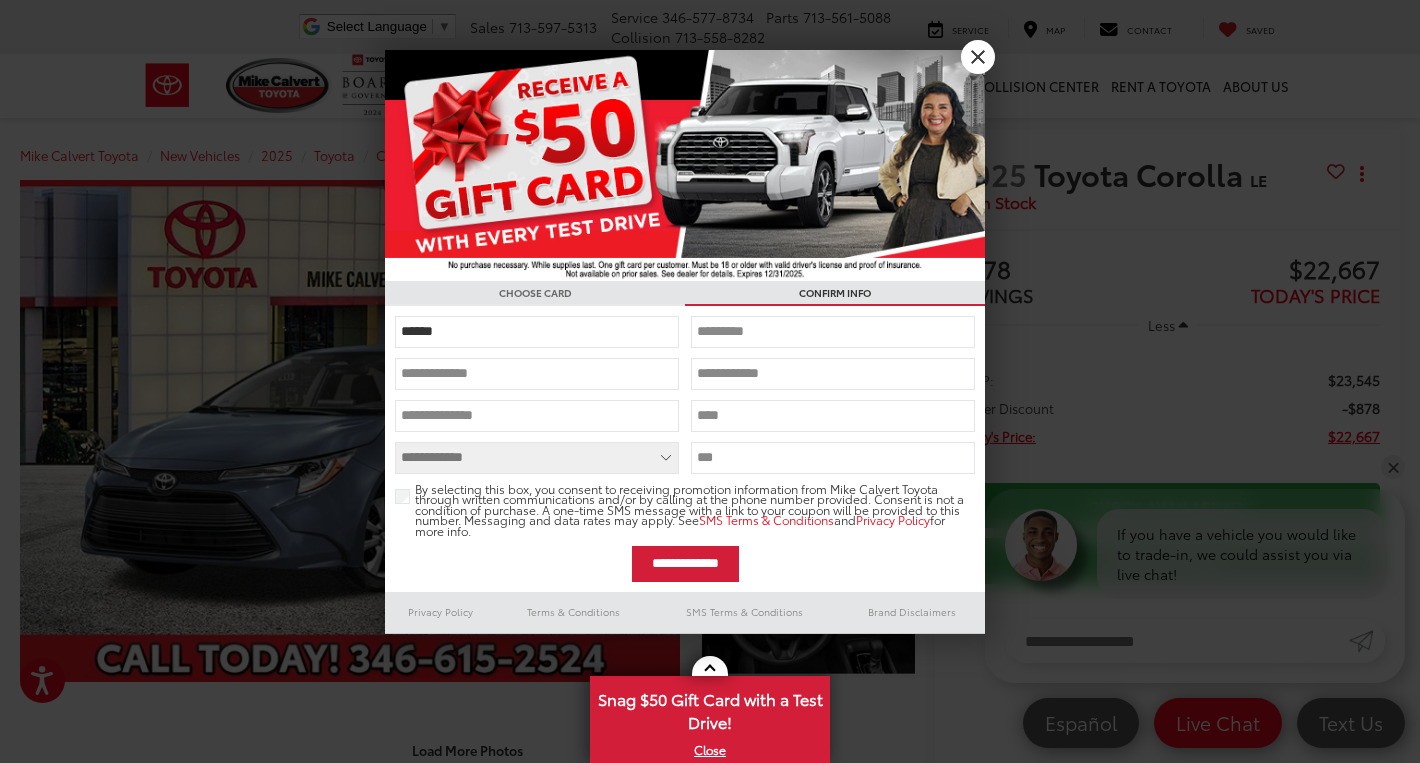 type on "**********" 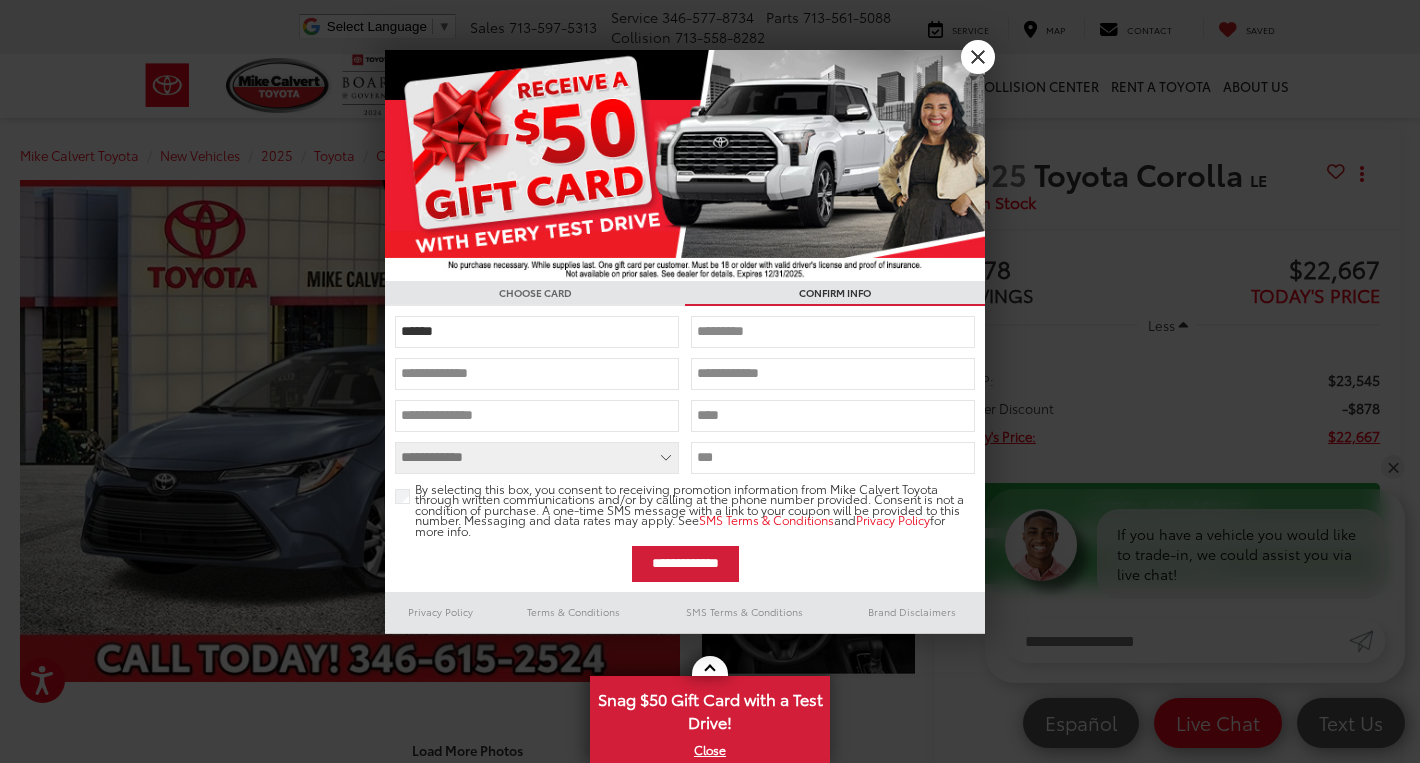 type on "**********" 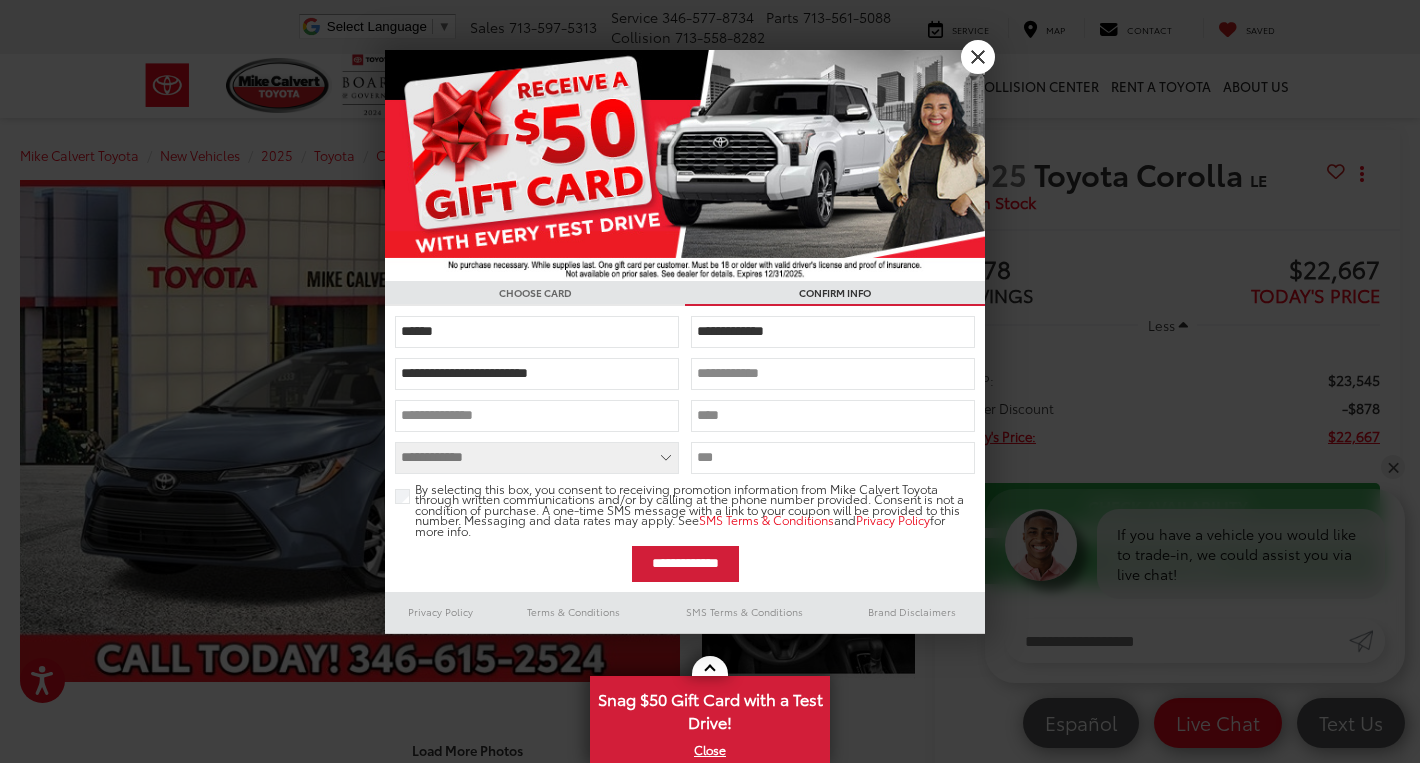 type on "**********" 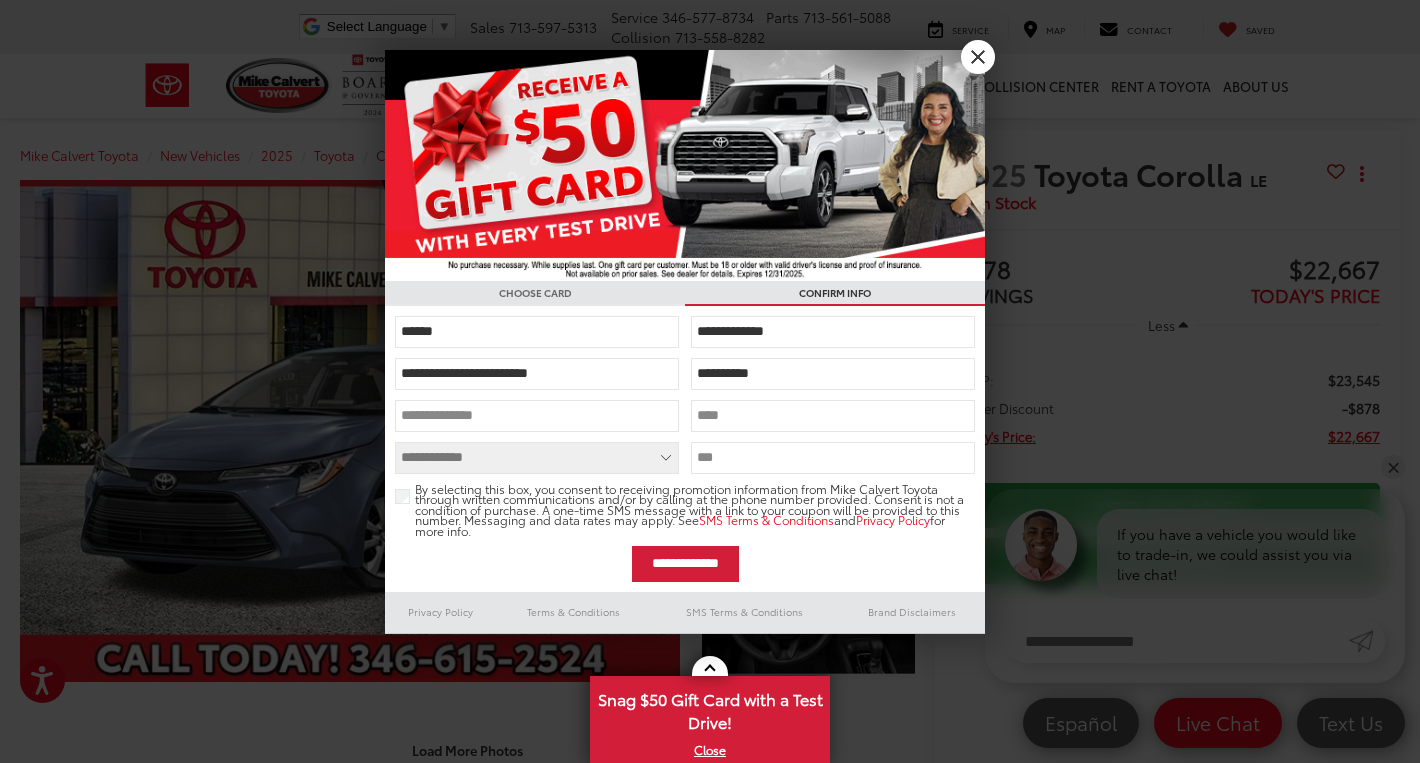 type on "**********" 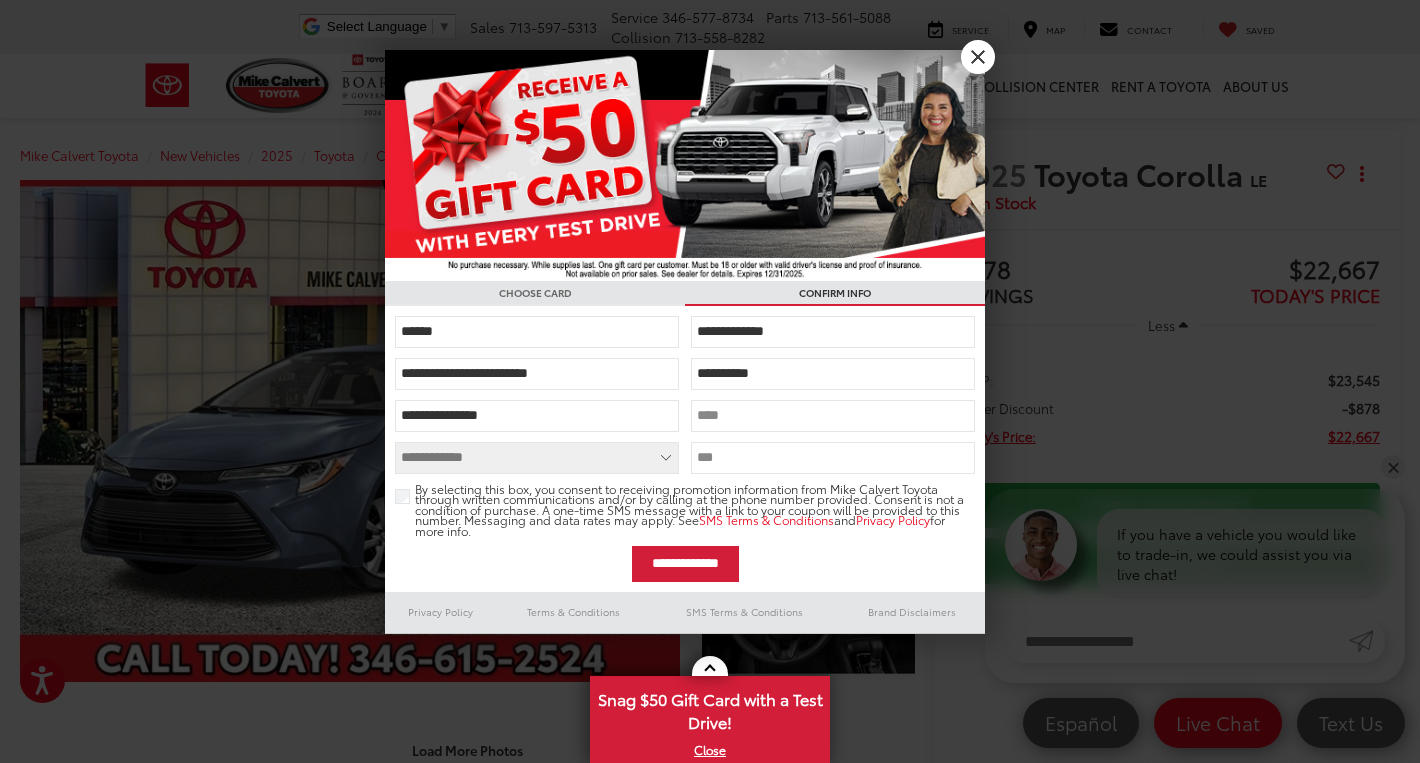 type on "*******" 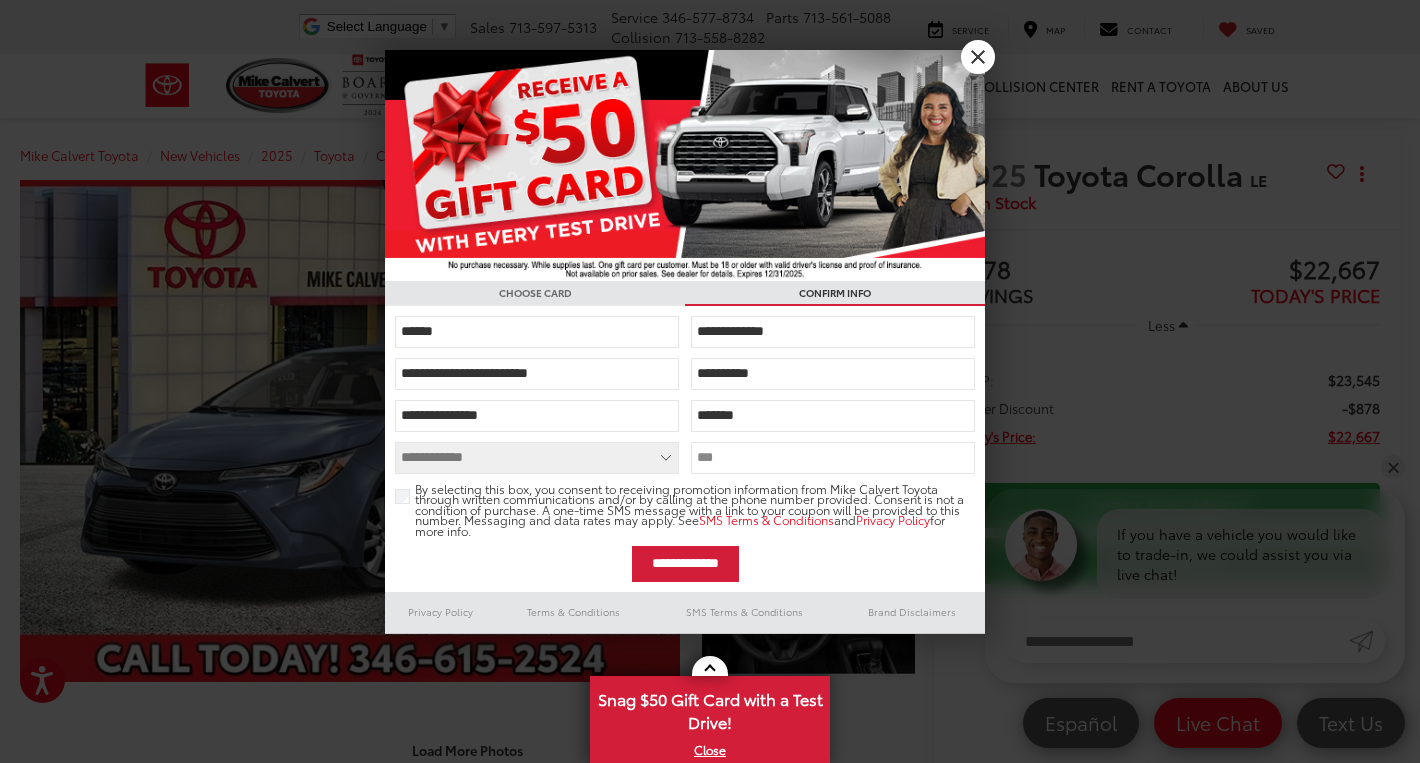 select on "**" 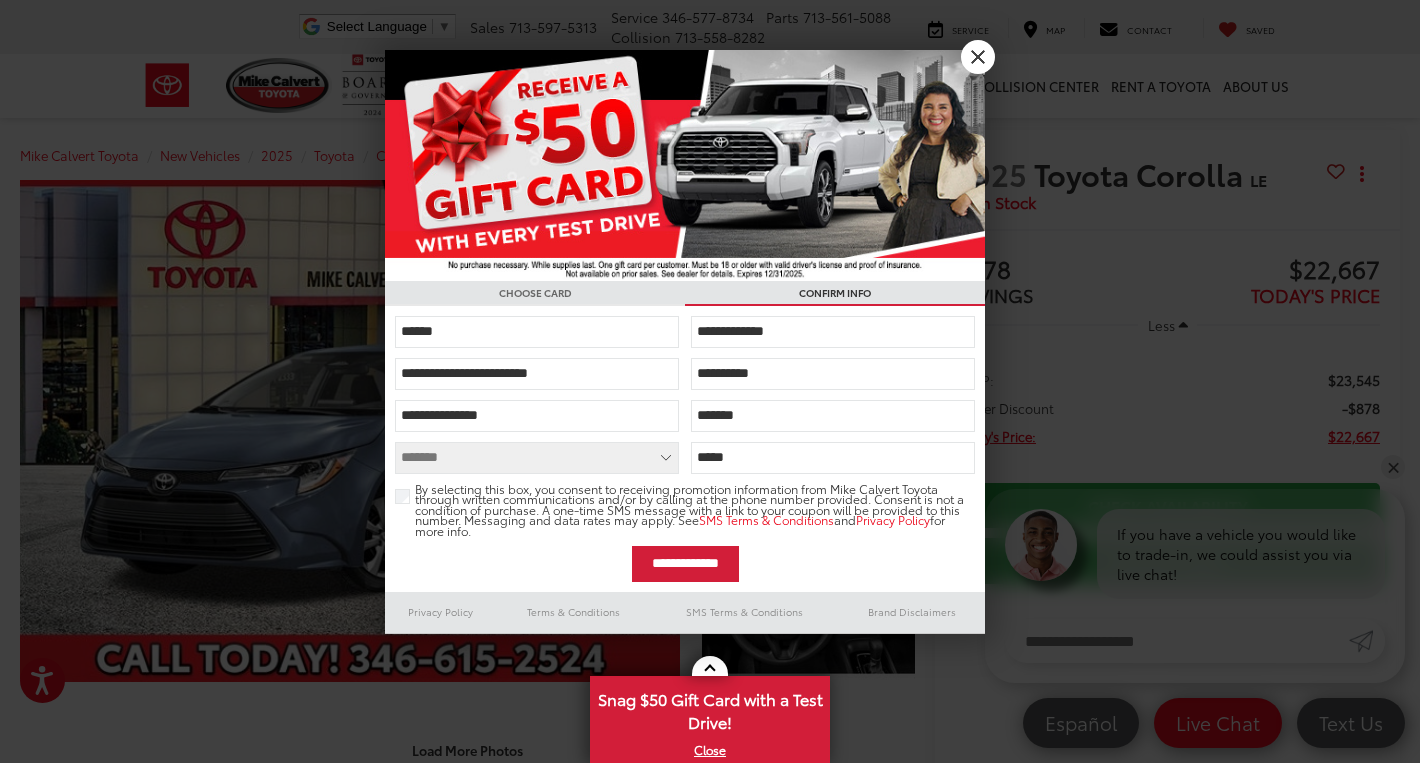 type on "**********" 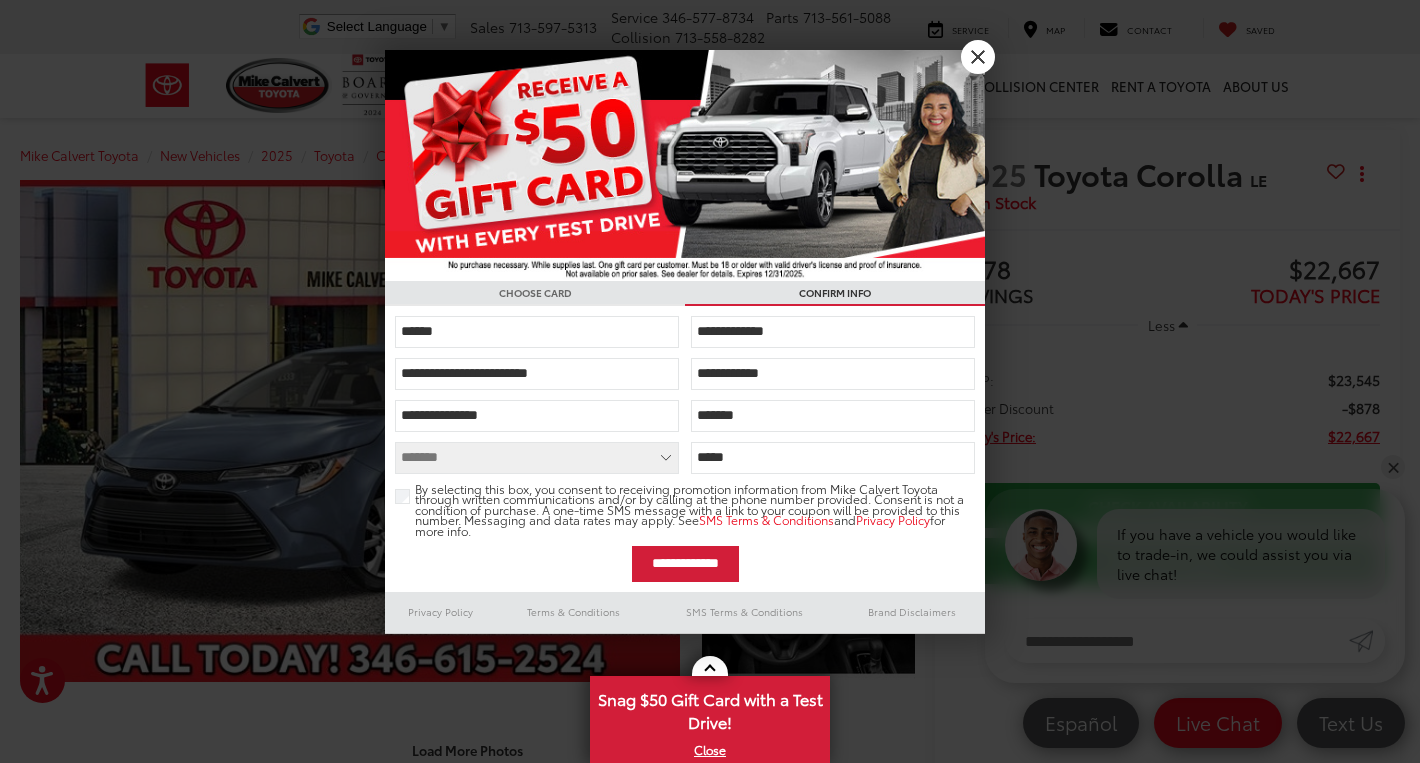 click on "**********" at bounding box center [537, 374] 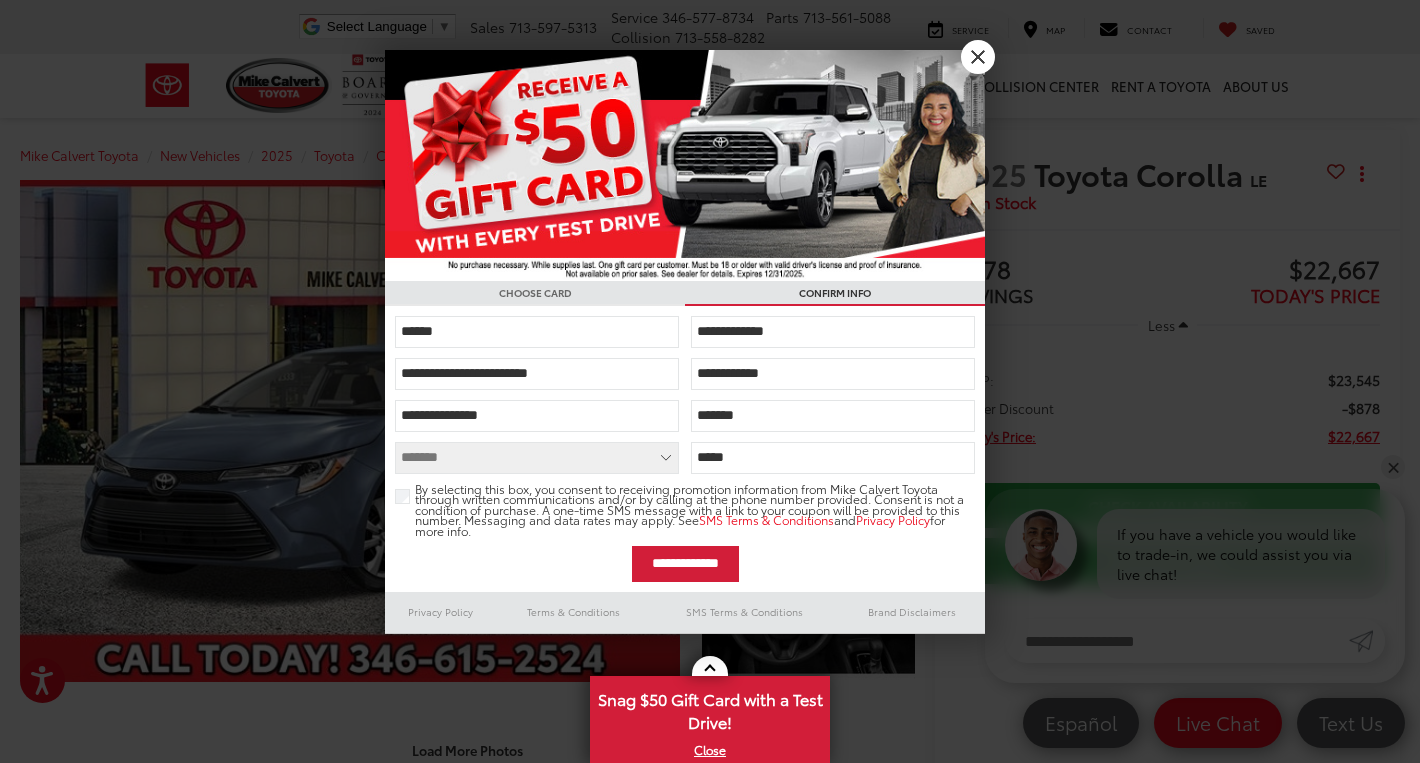 type on "**********" 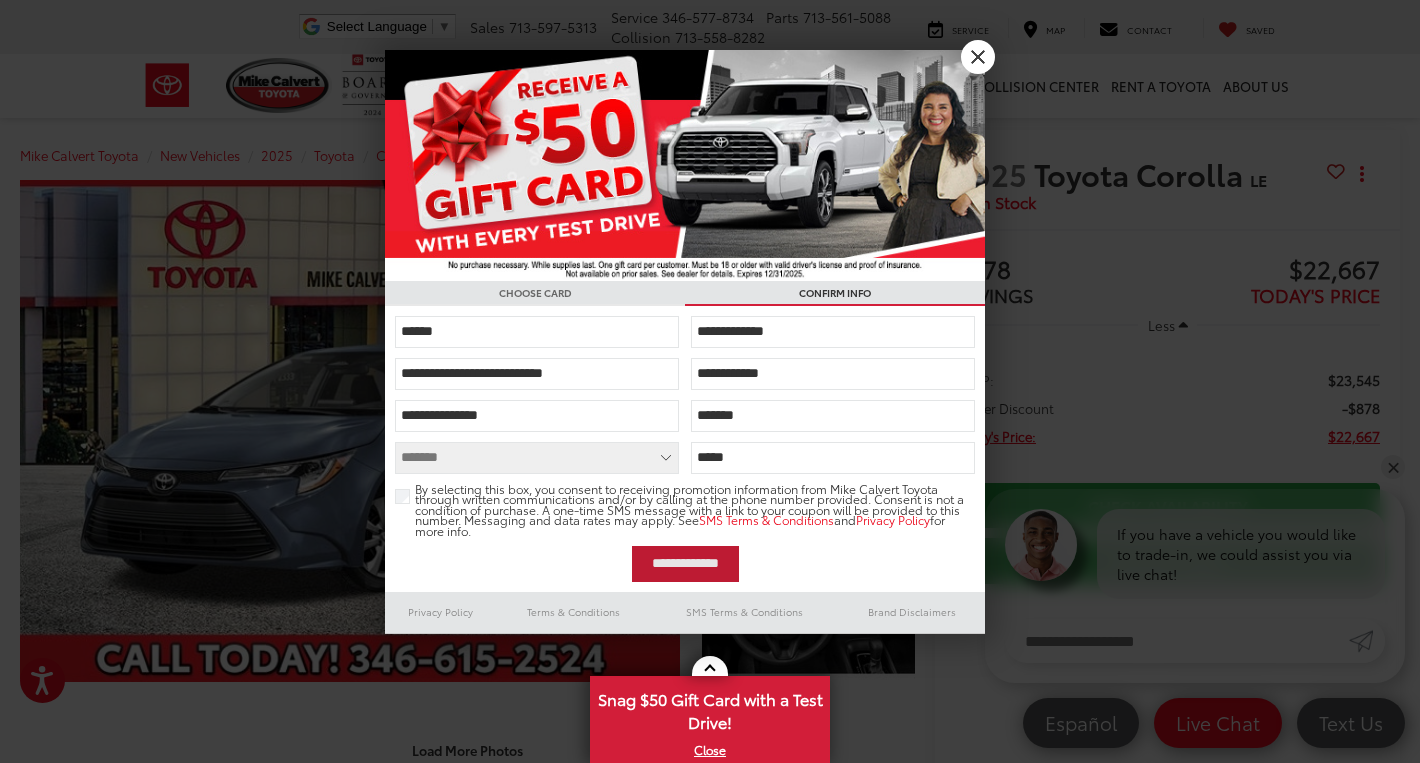 click on "**********" at bounding box center [685, 564] 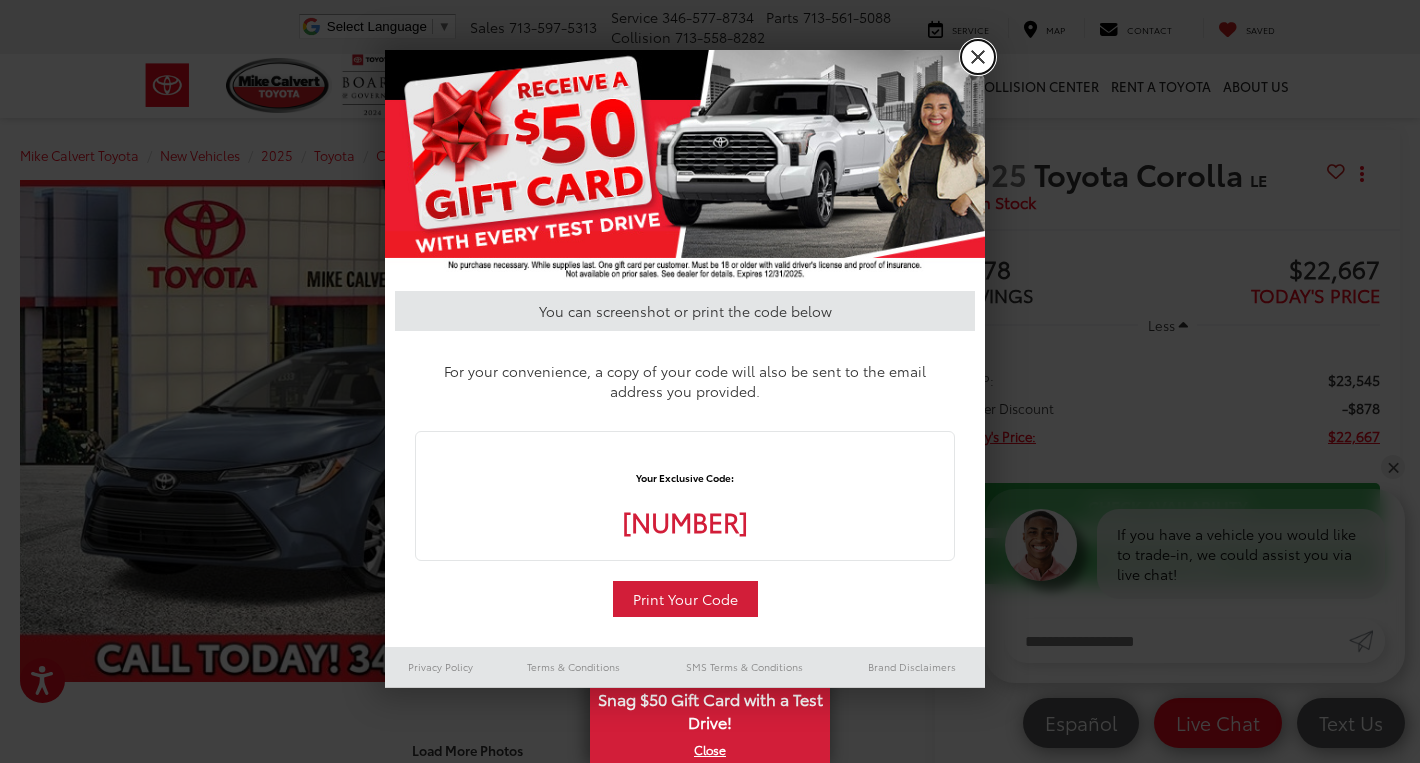 click on "X" at bounding box center [978, 57] 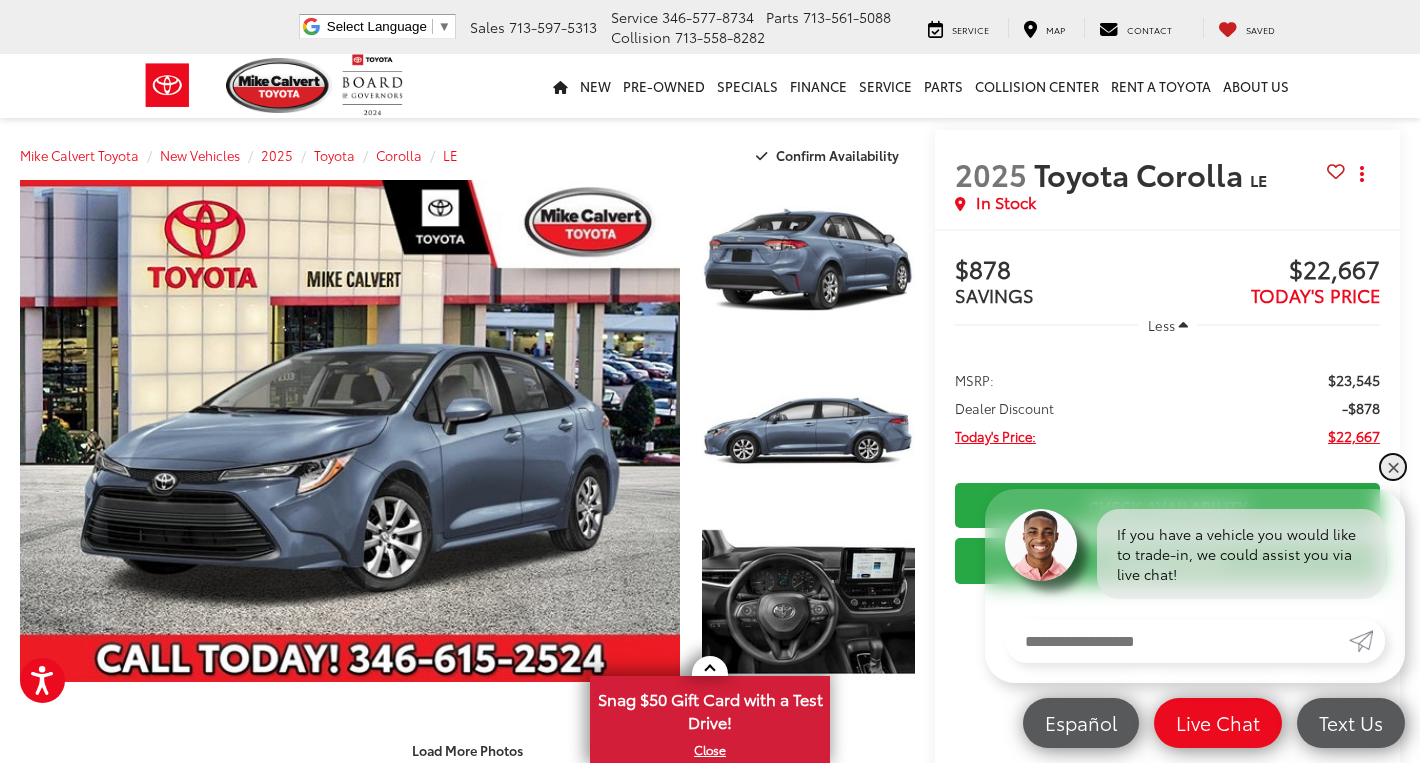 click on "✕" at bounding box center [1393, 467] 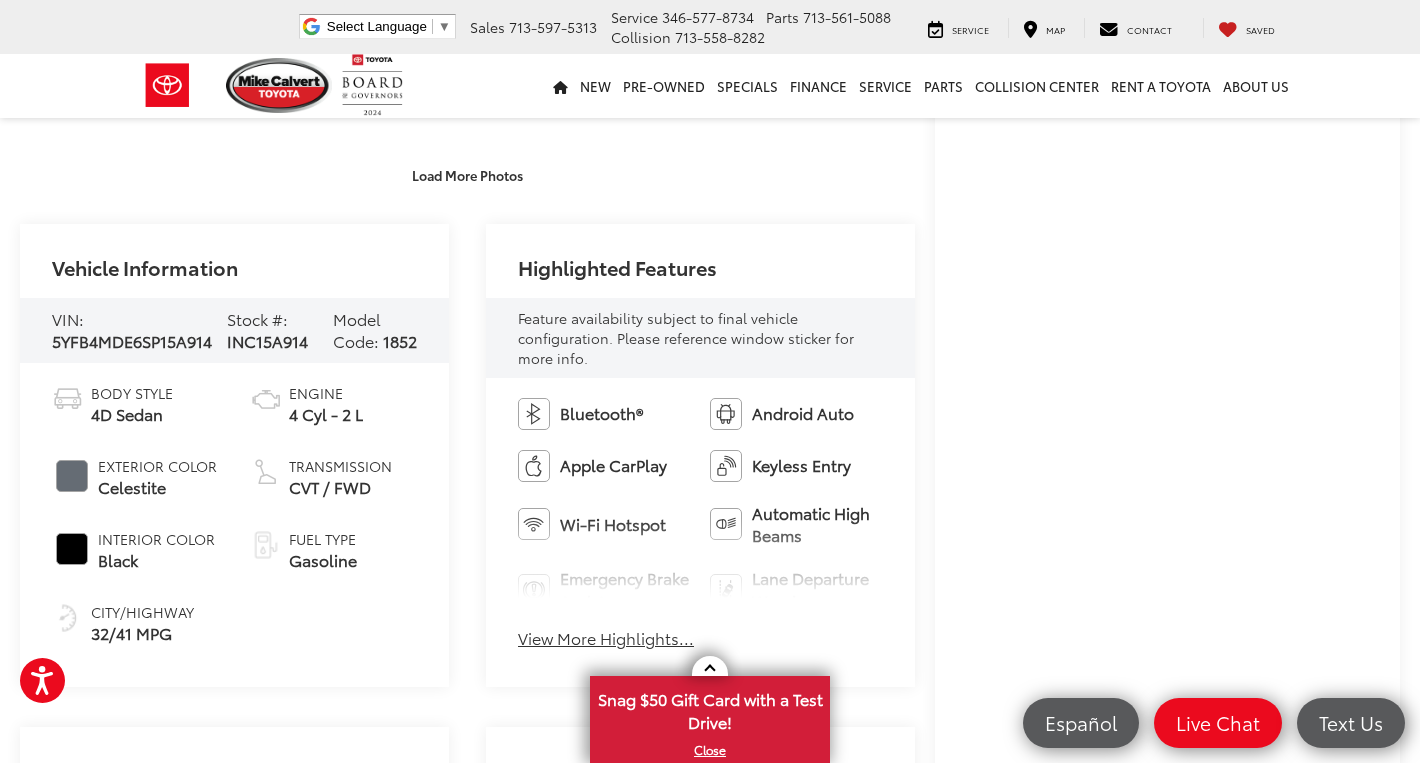 scroll, scrollTop: 576, scrollLeft: 0, axis: vertical 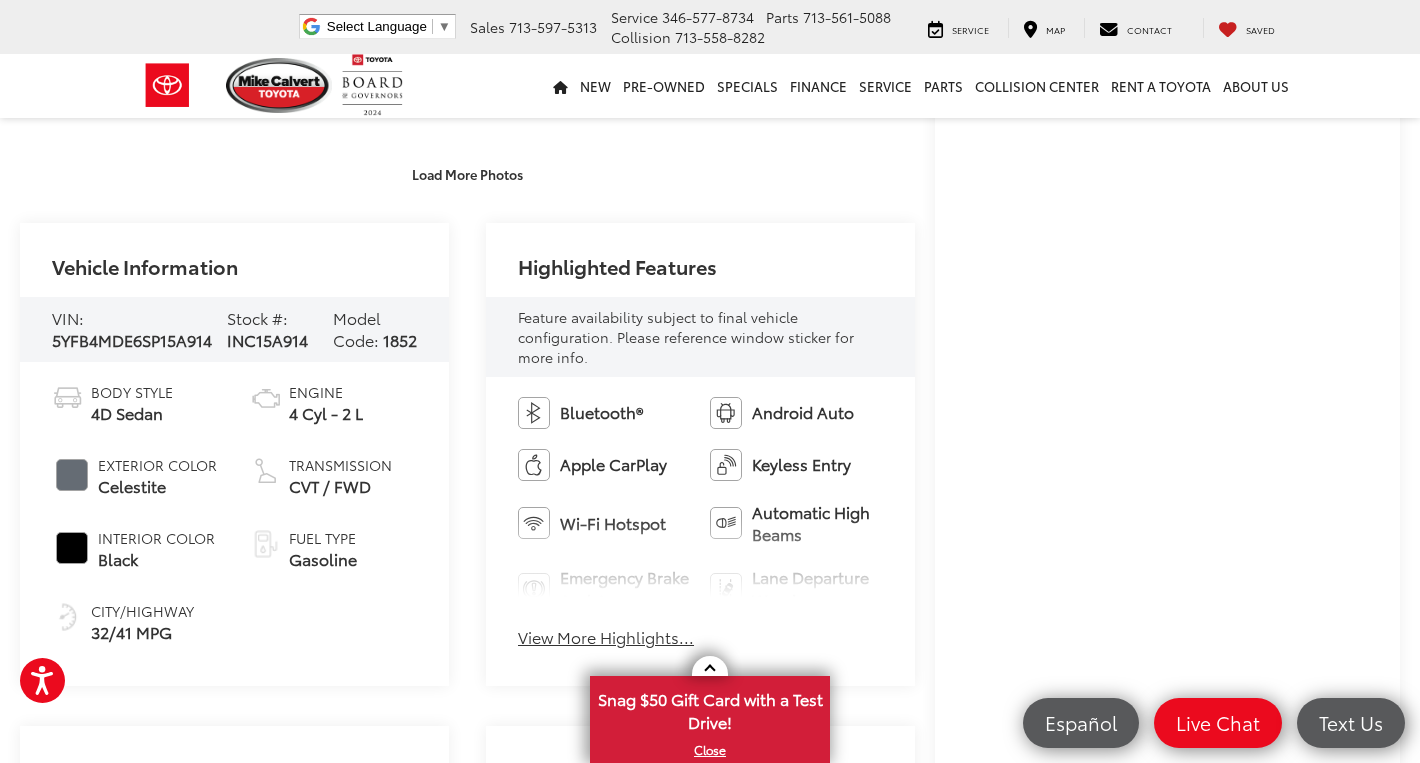 click on "View More Highlights..." at bounding box center [606, 637] 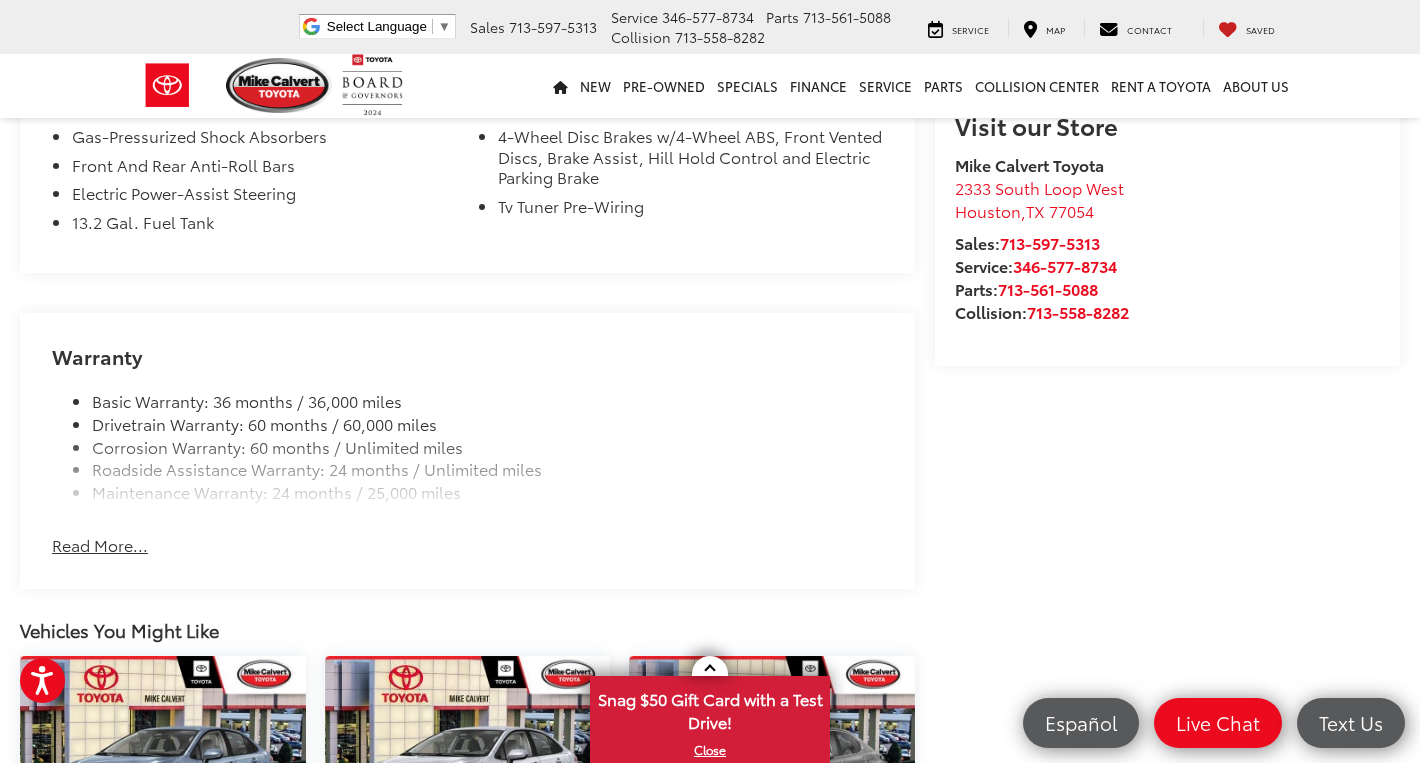 scroll, scrollTop: 1865, scrollLeft: 0, axis: vertical 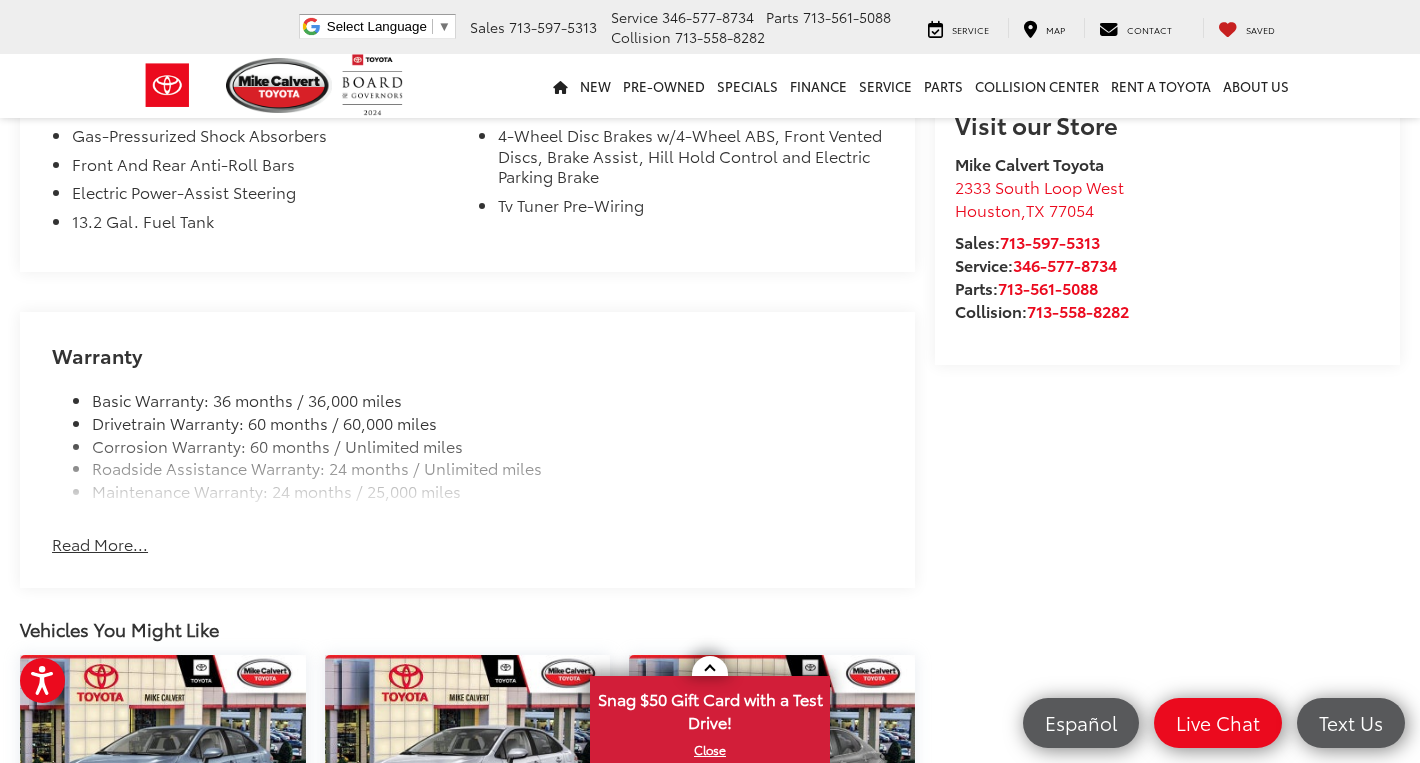 click on "Read More..." at bounding box center (100, 544) 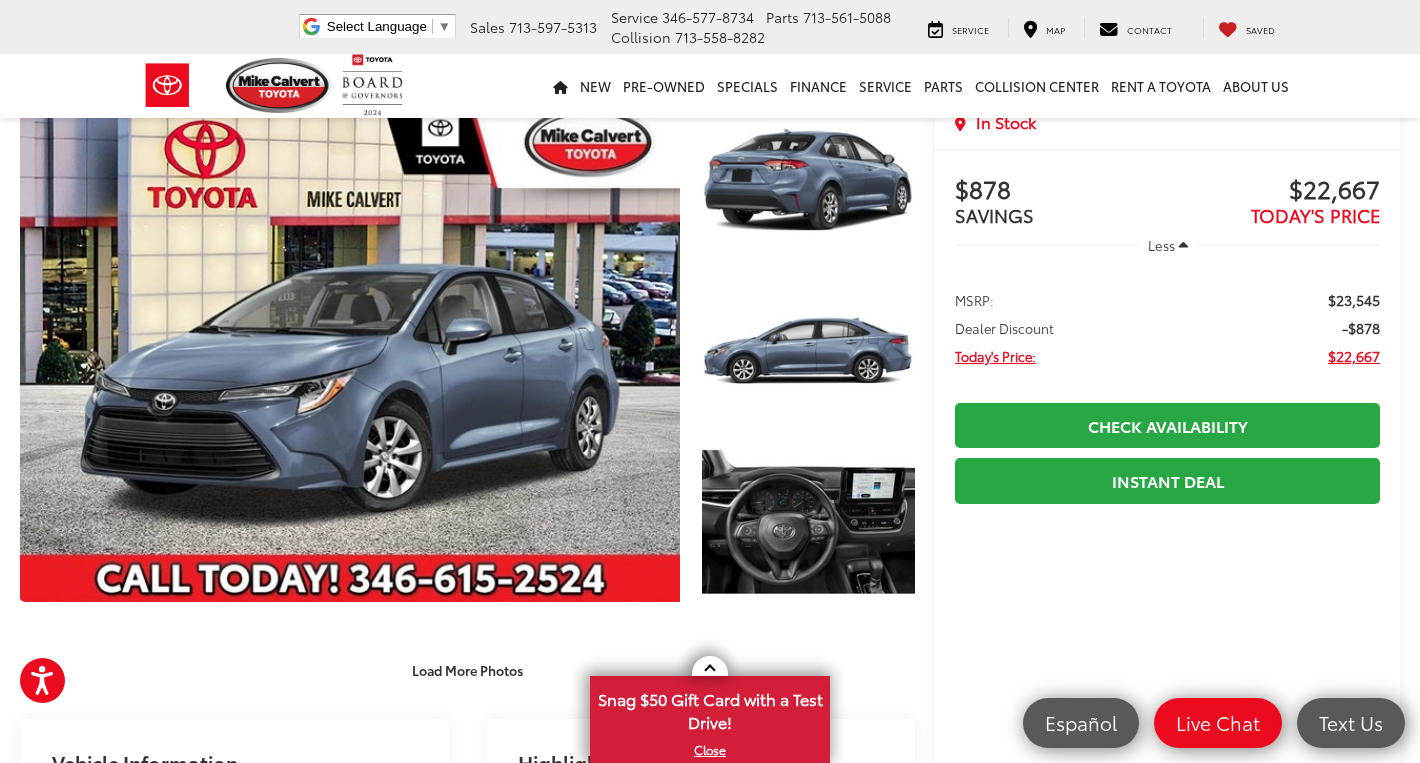 scroll, scrollTop: 83, scrollLeft: 0, axis: vertical 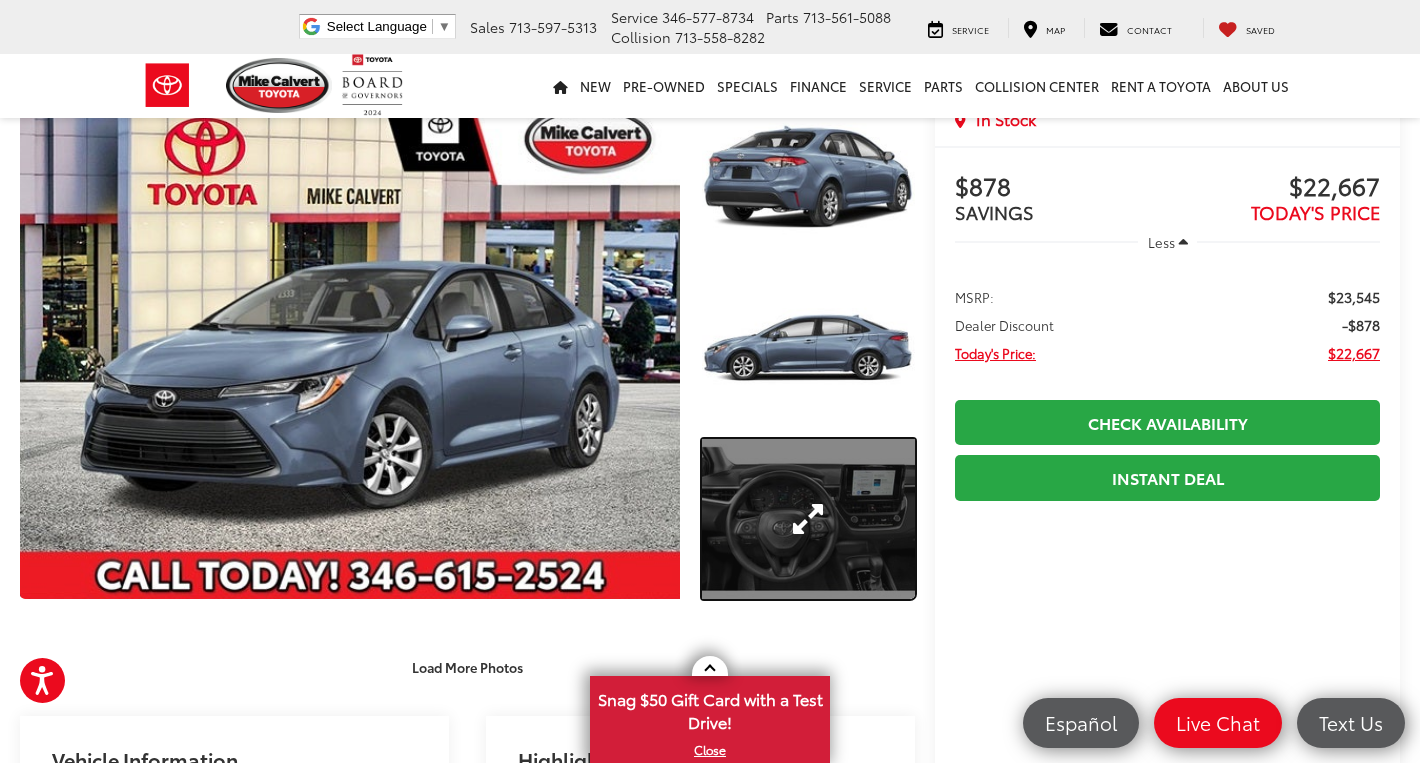 click at bounding box center [808, 519] 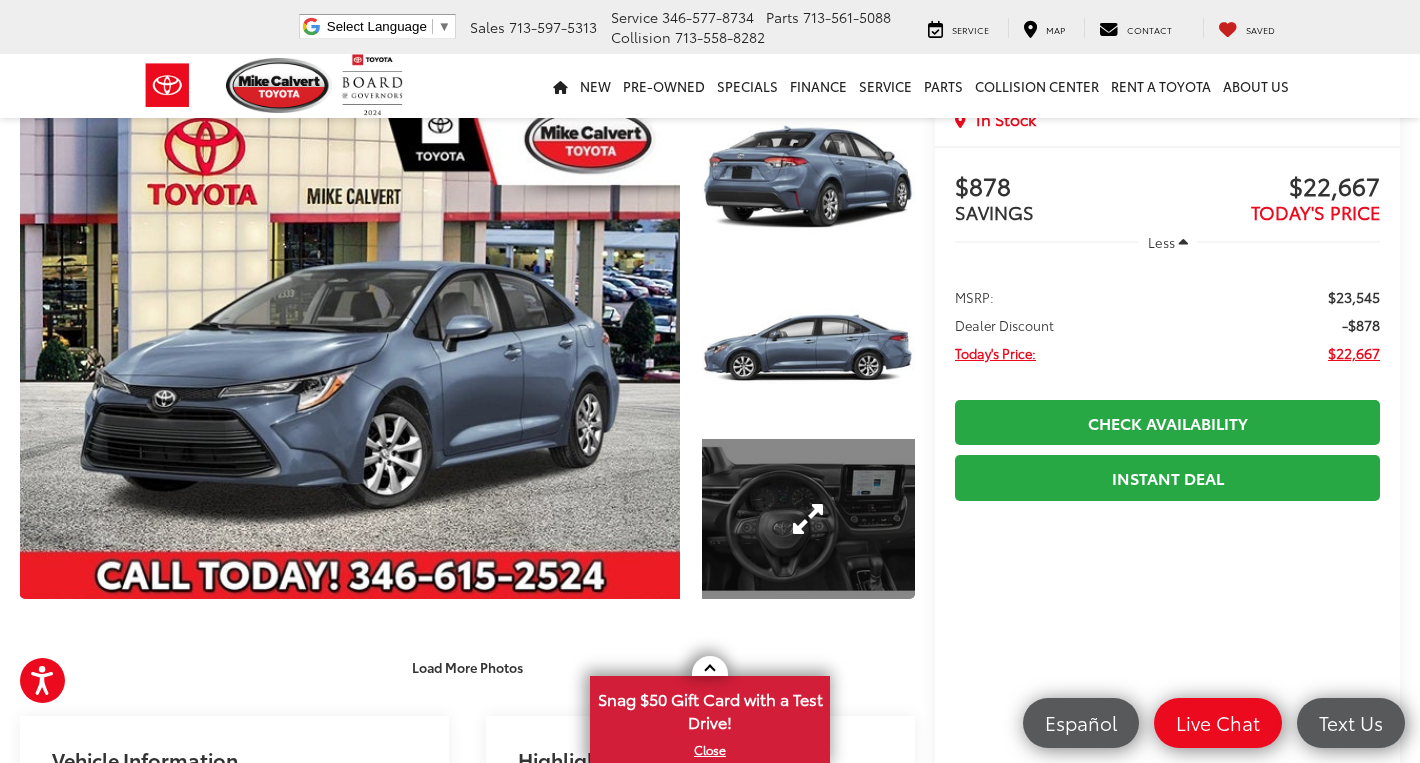 scroll, scrollTop: 199, scrollLeft: 0, axis: vertical 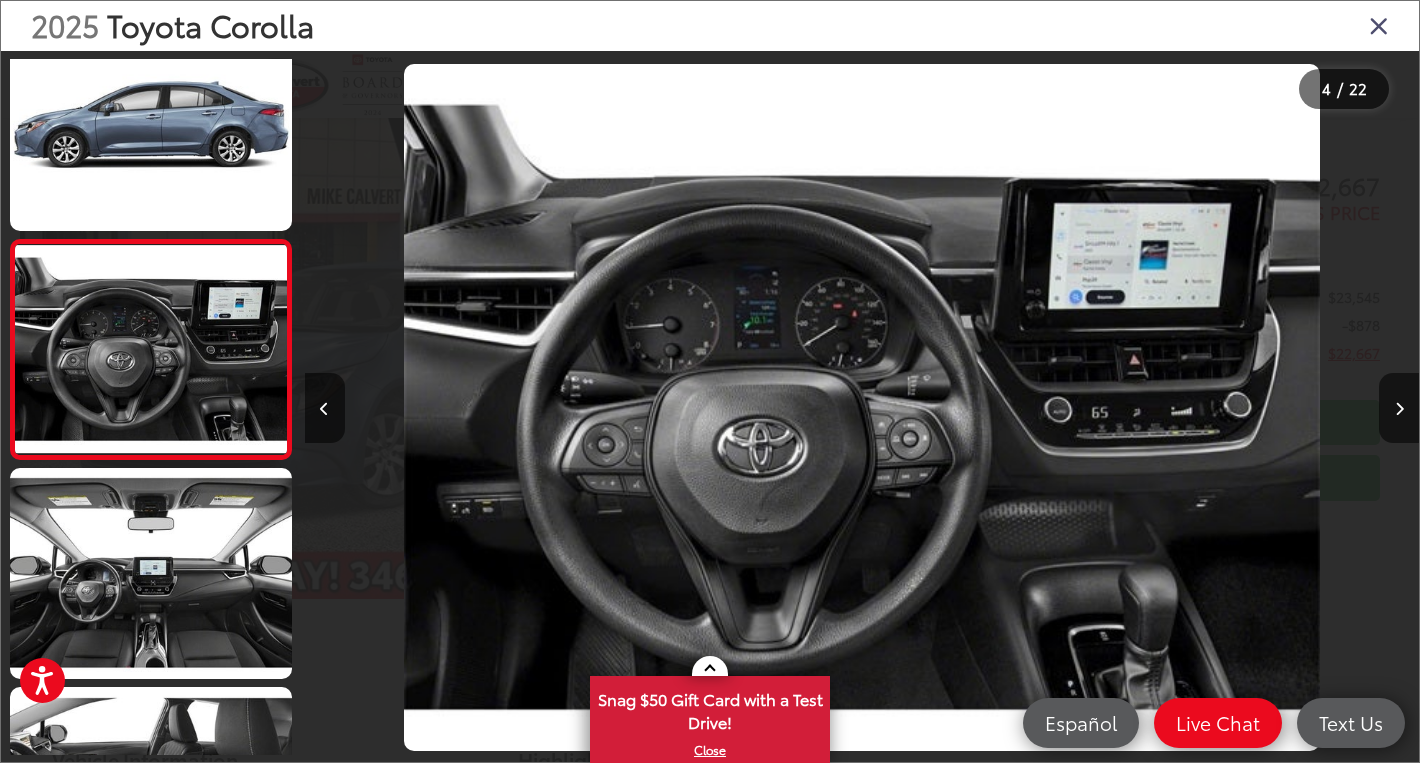 click at bounding box center [1379, 25] 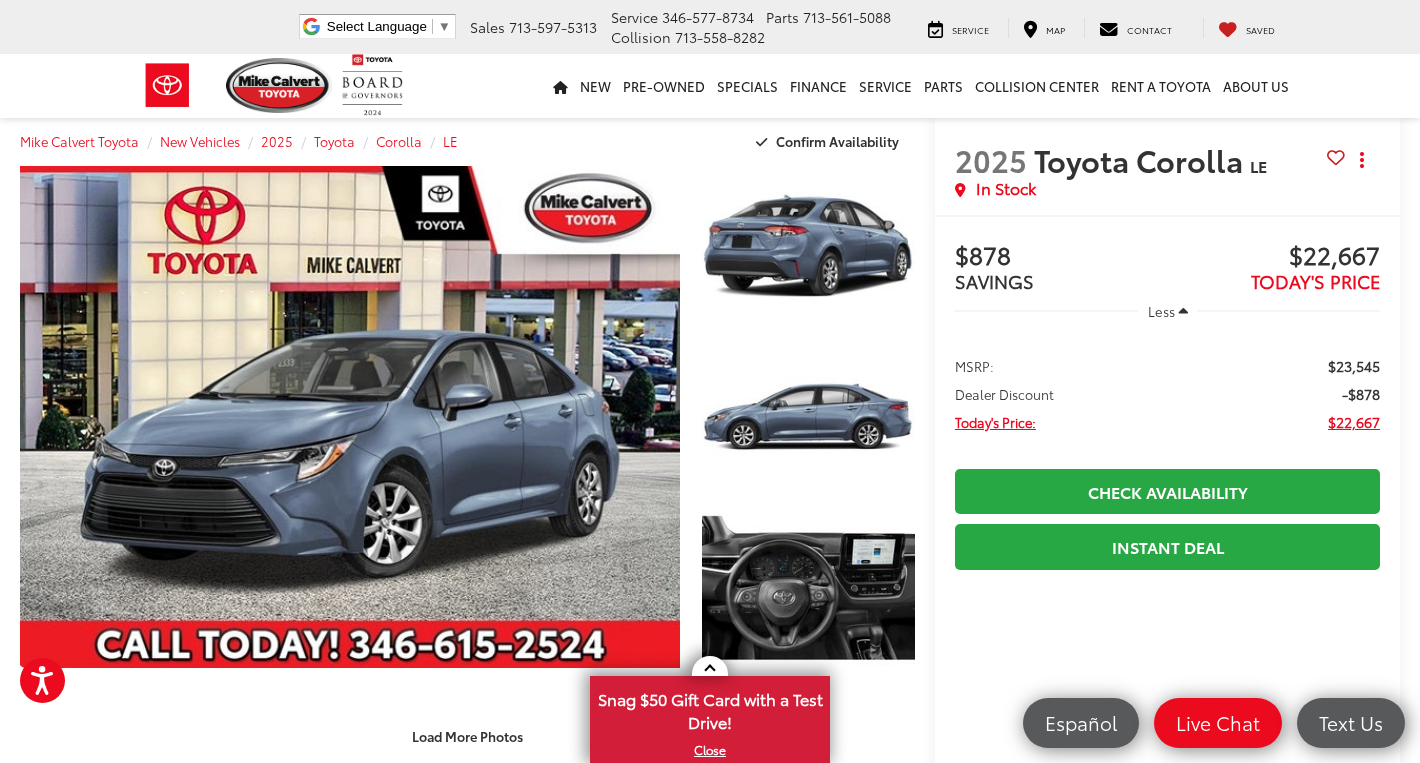 scroll, scrollTop: 0, scrollLeft: 0, axis: both 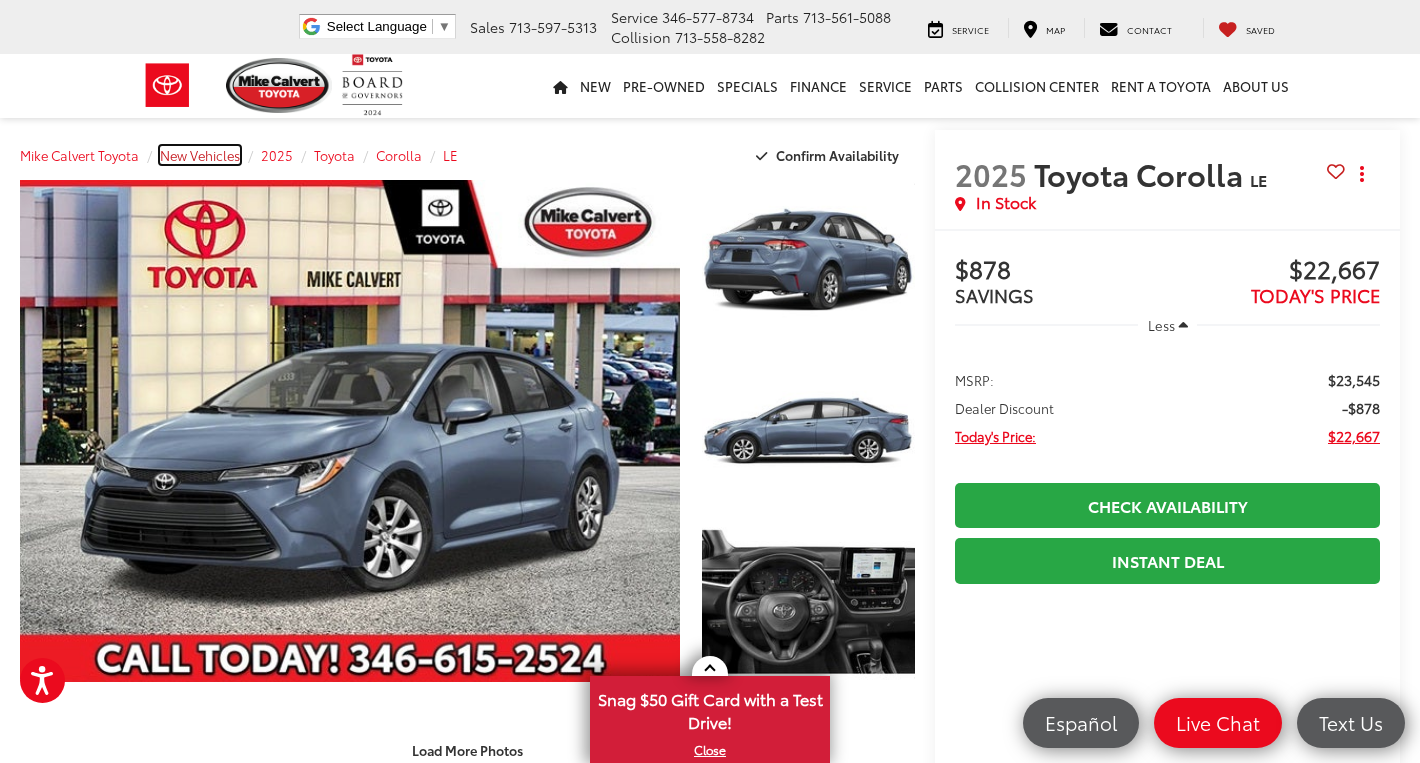click on "New Vehicles" at bounding box center [200, 155] 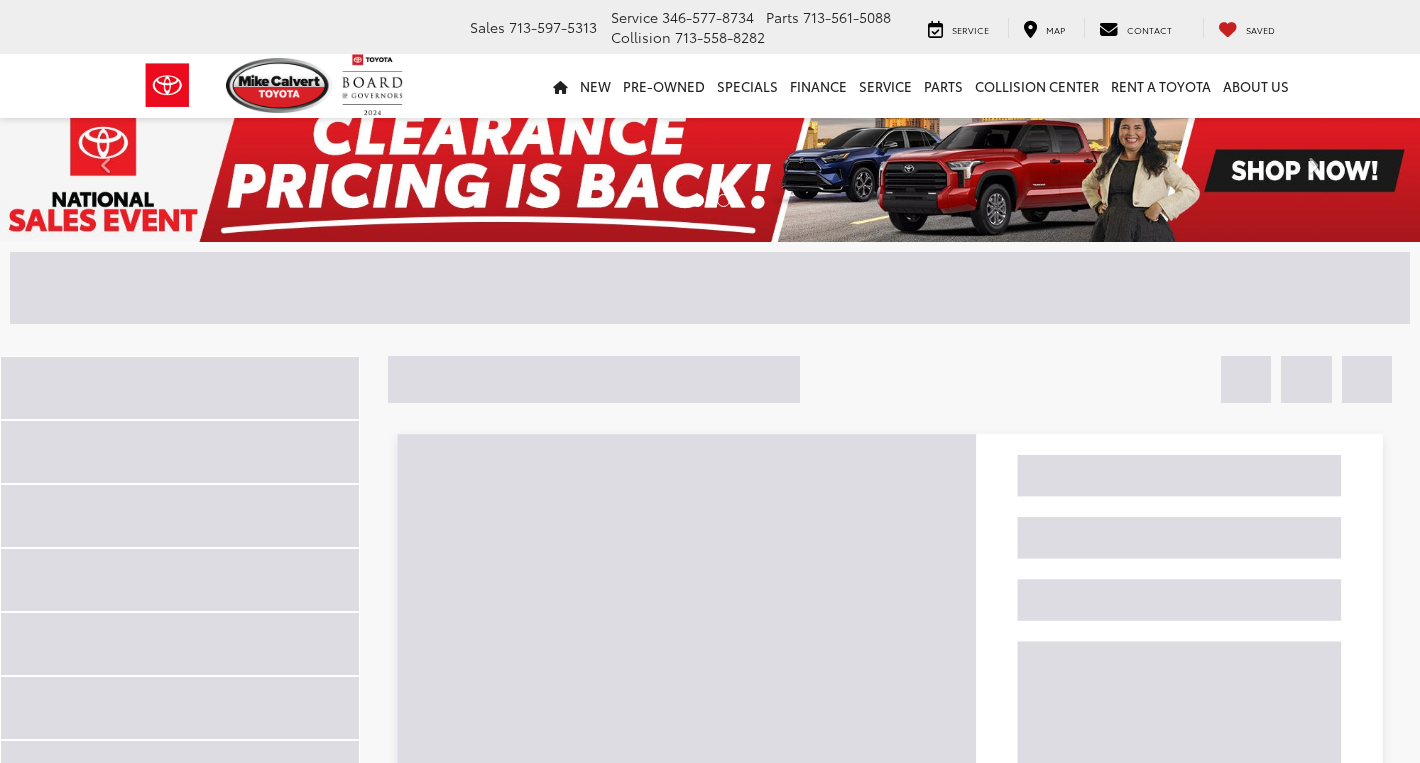 scroll, scrollTop: 0, scrollLeft: 0, axis: both 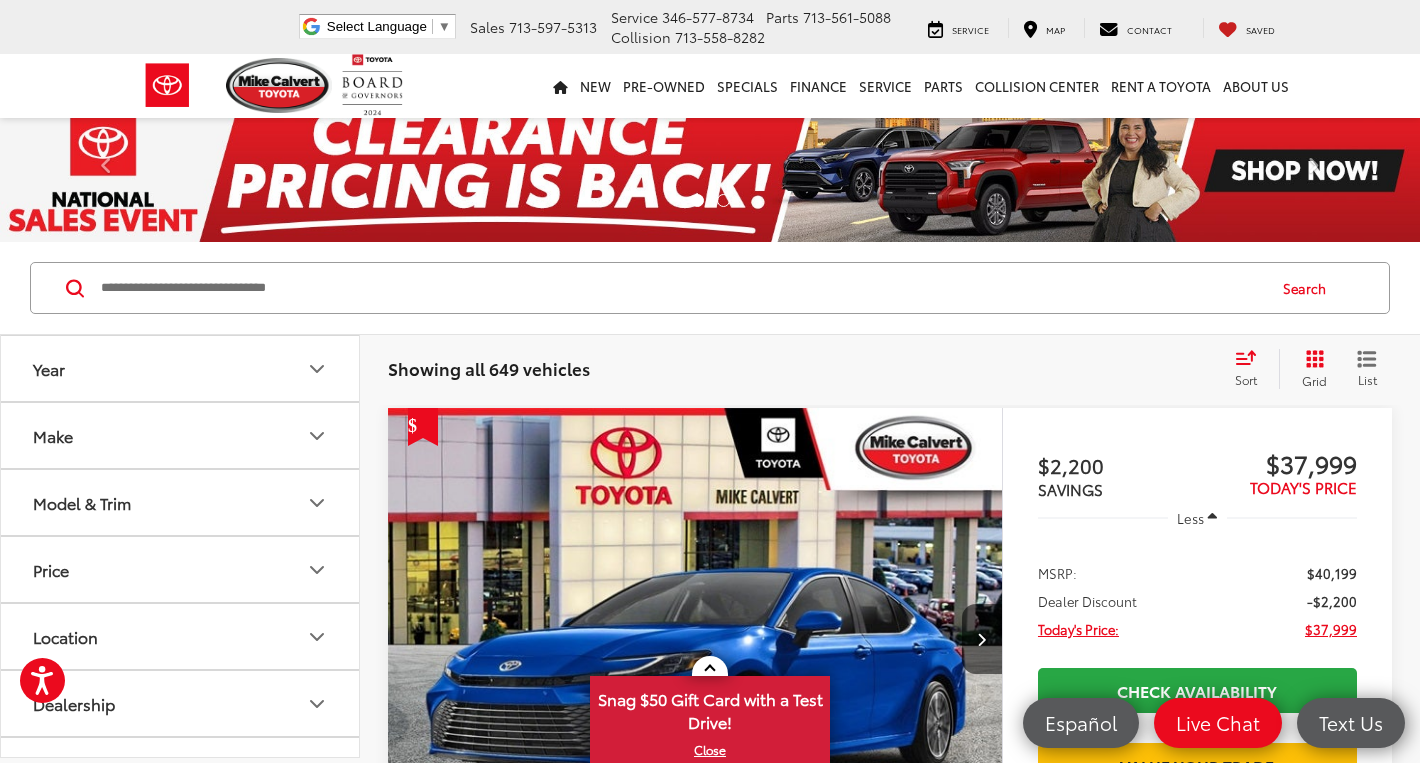 click on "Year" at bounding box center (181, 368) 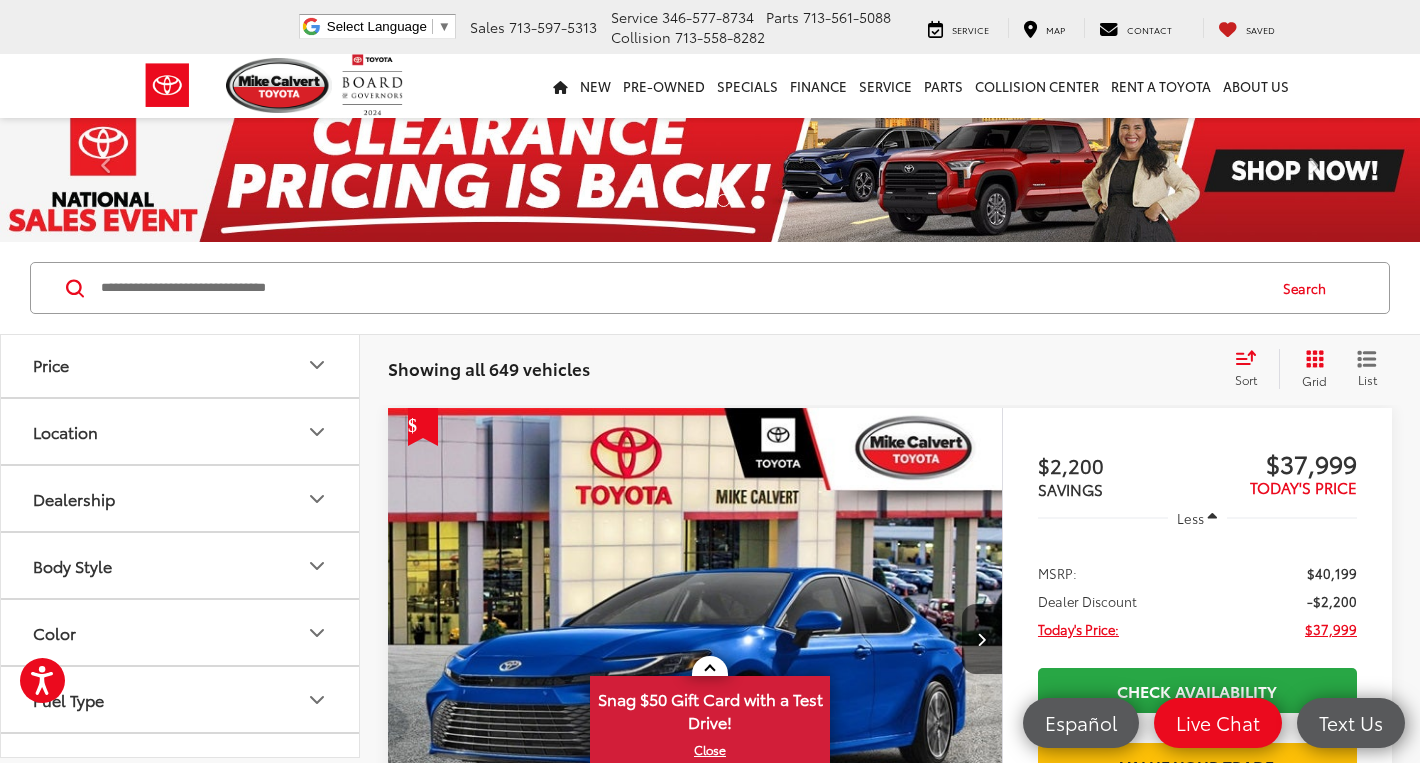 scroll, scrollTop: 342, scrollLeft: 0, axis: vertical 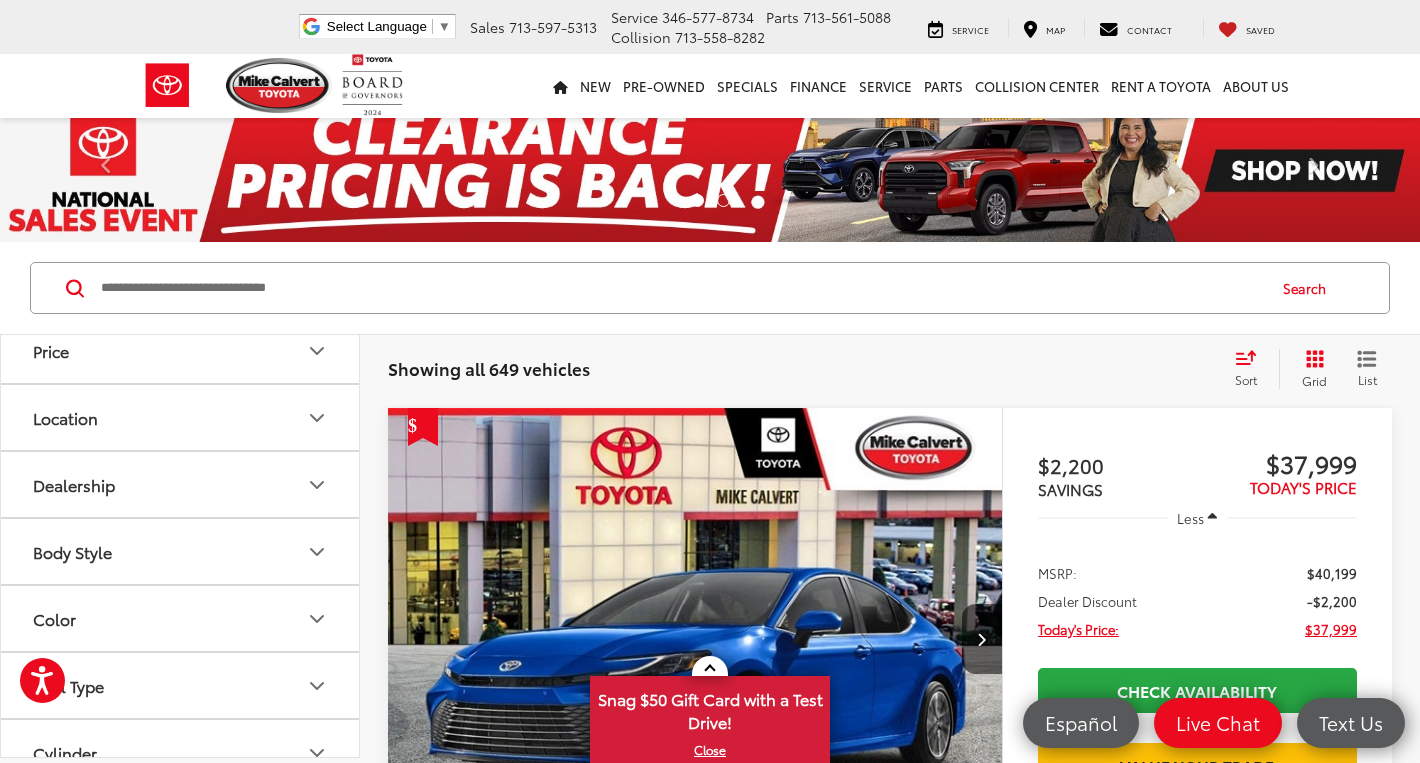 click on "Showing all 649 vehicles Clear All + 0 test Sort Price:  High to Low Price:  Low to High Year:  High to Low Year:  Low to High Distance:  Near to Far Distance:  Far to Near Featured Vehicles Grid List" at bounding box center (890, 369) 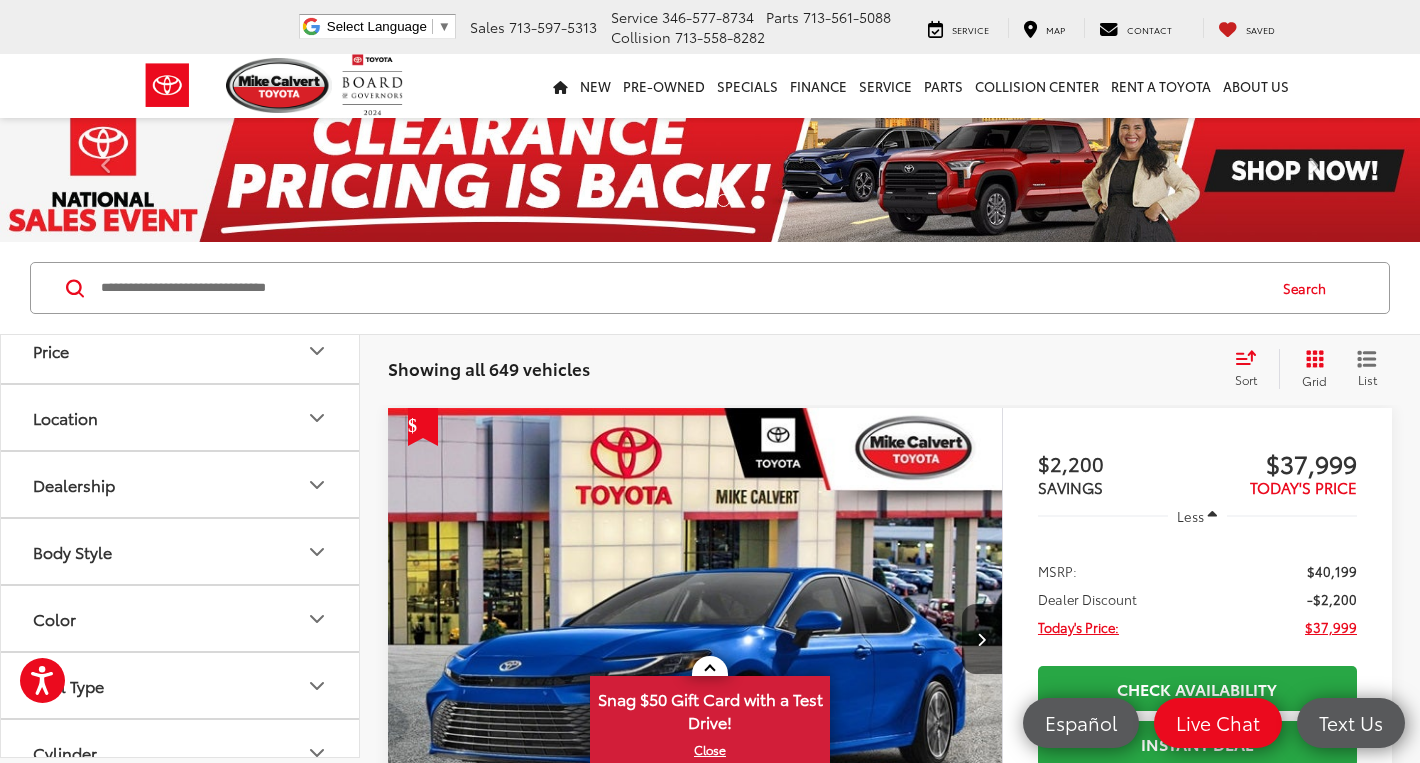 click 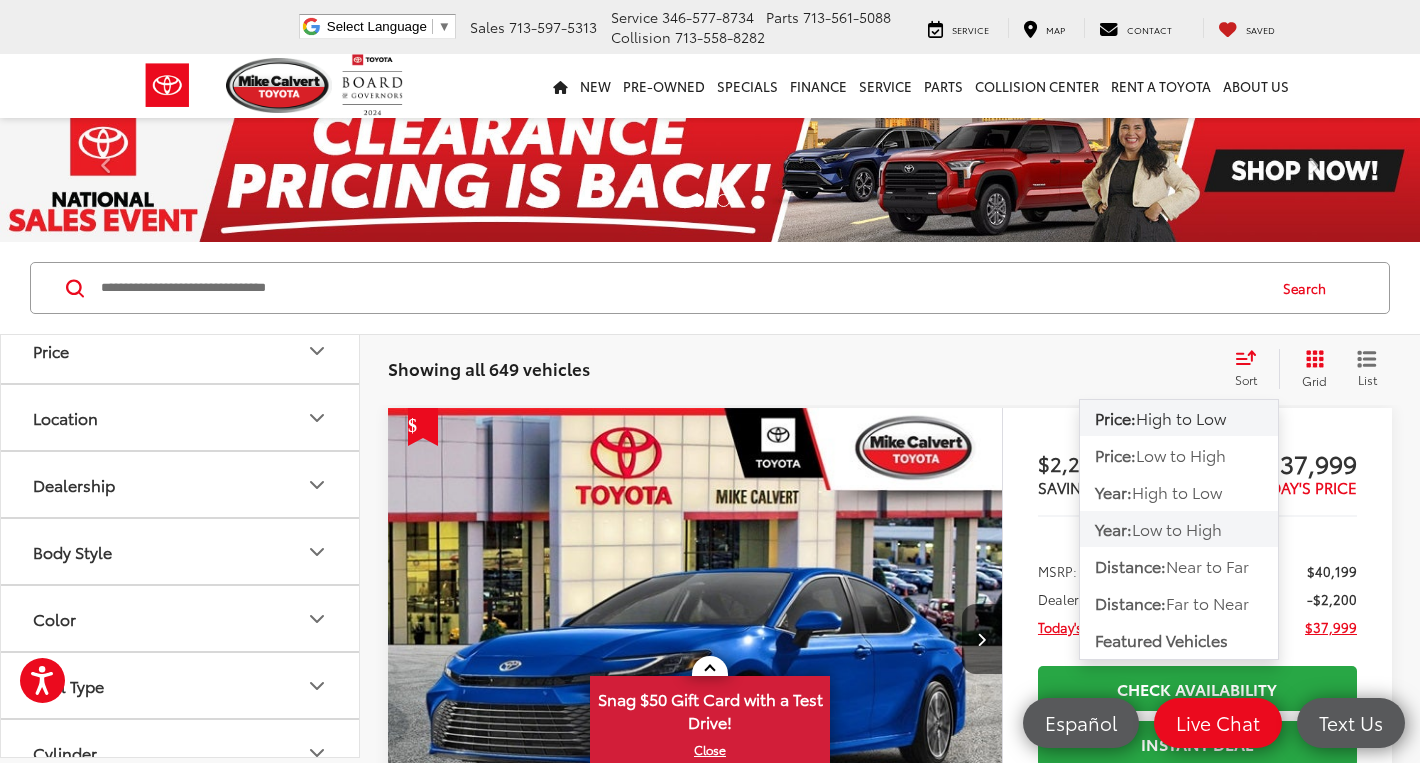click on "Low to High" at bounding box center (1177, 528) 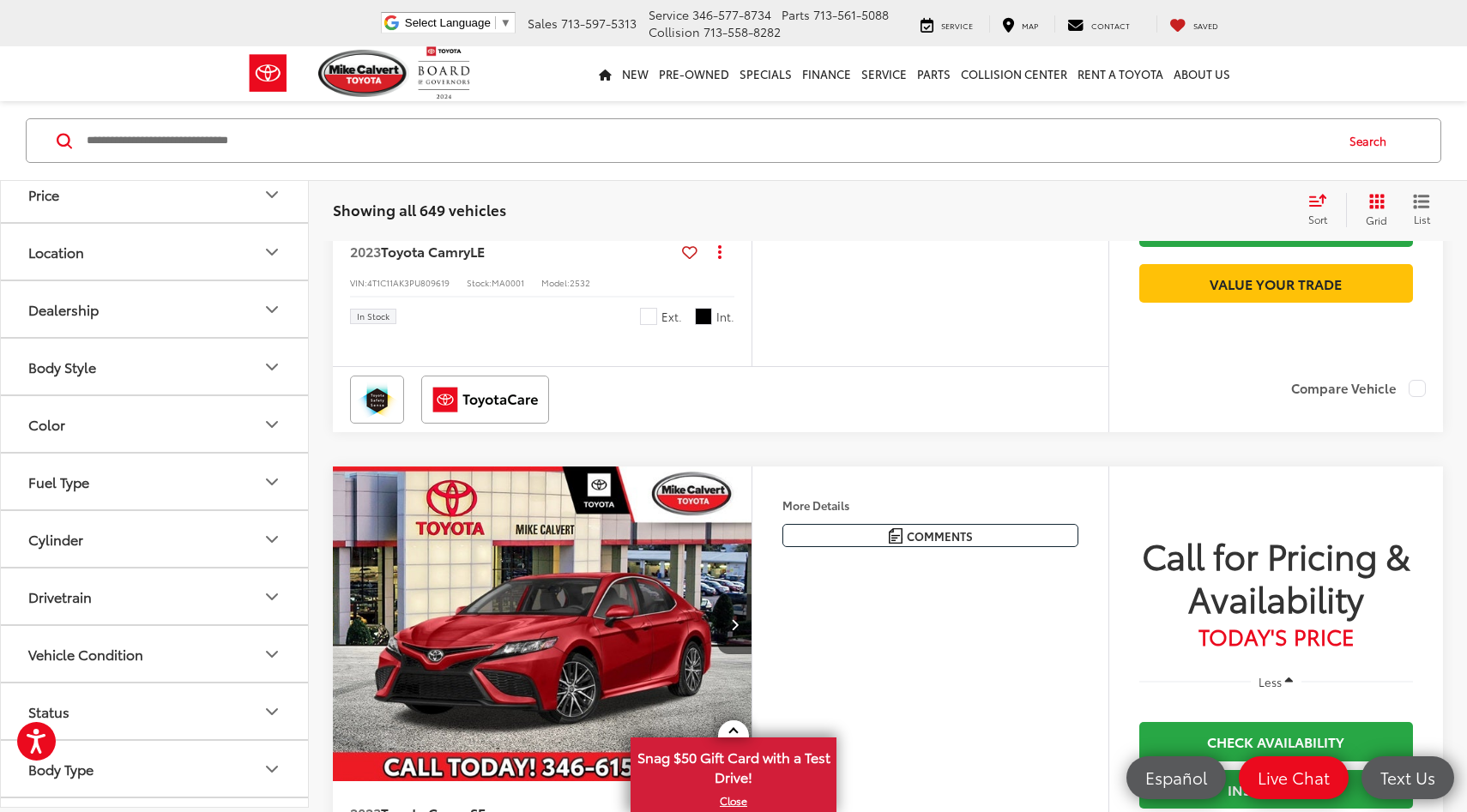 scroll, scrollTop: 1034, scrollLeft: 0, axis: vertical 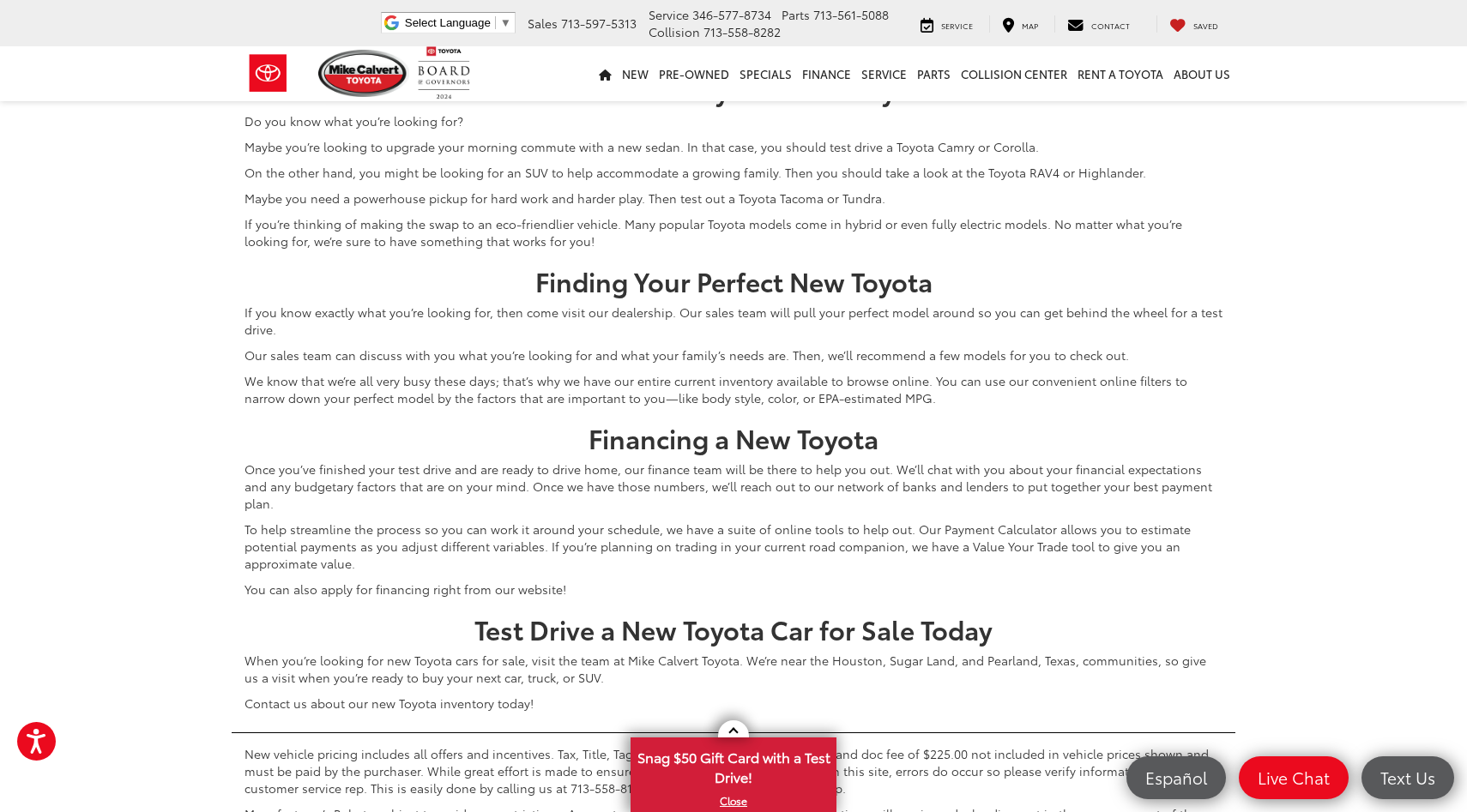 click on "2" at bounding box center (1136, -155) 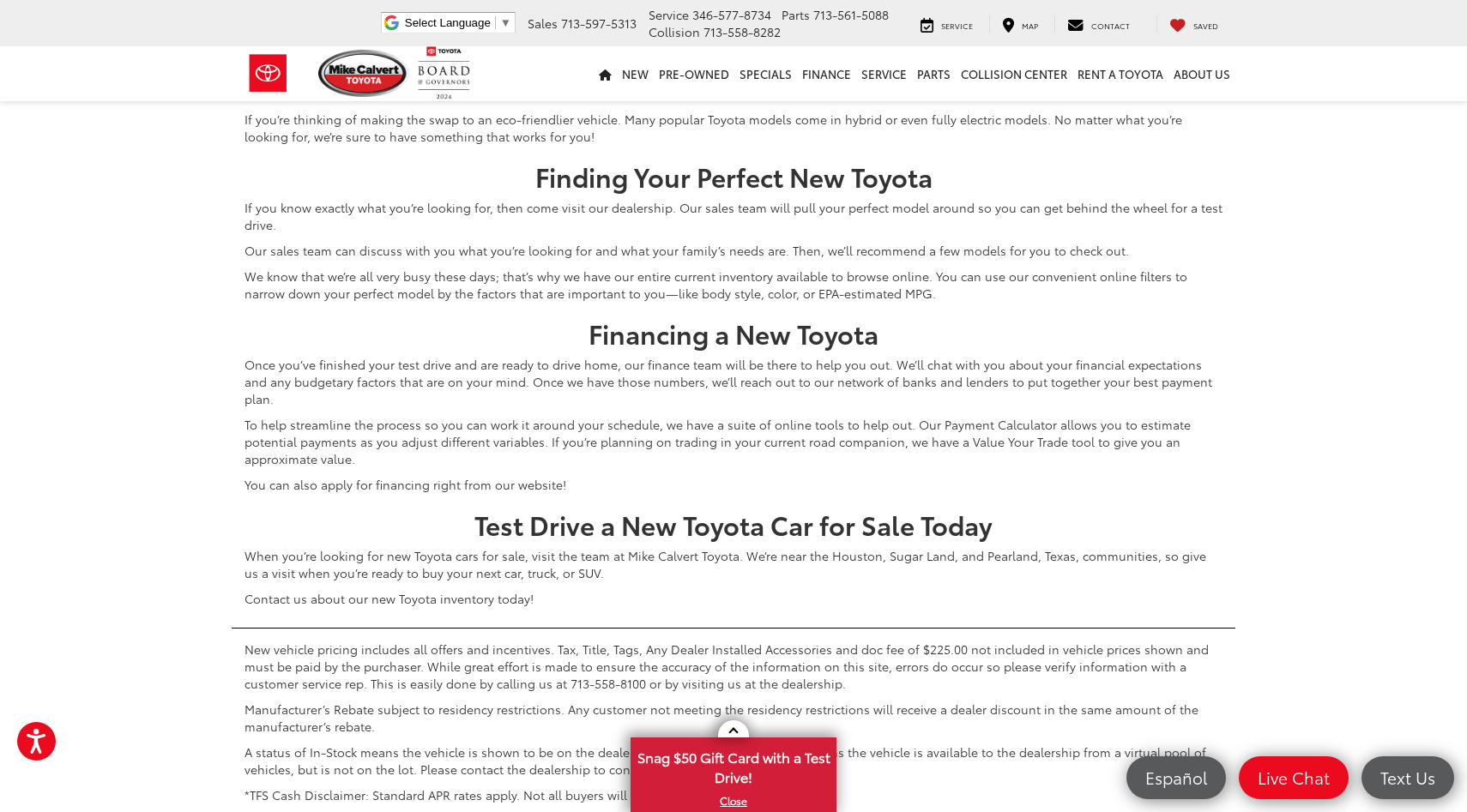 scroll, scrollTop: 7025, scrollLeft: 0, axis: vertical 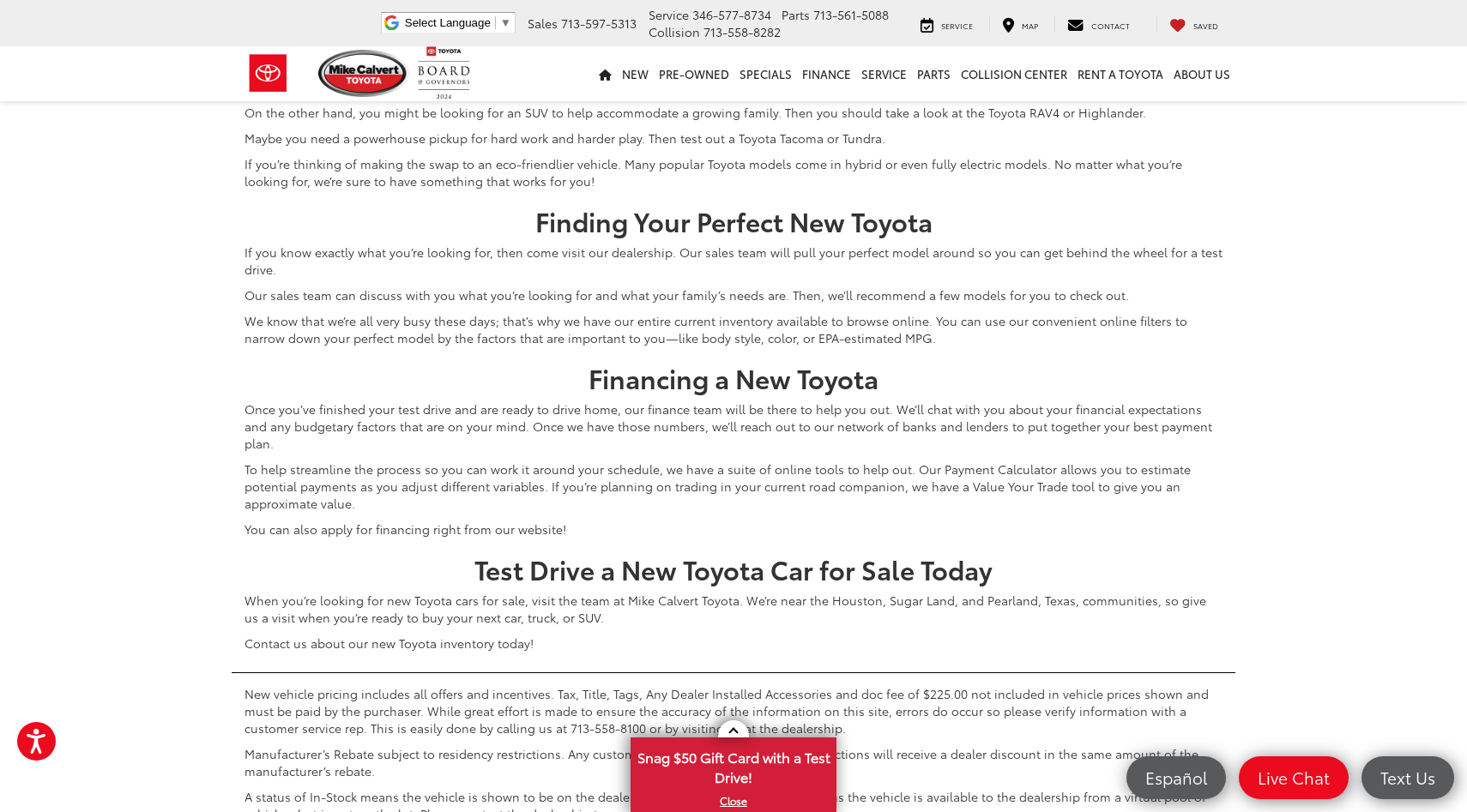 click on "3" at bounding box center [1162, -214] 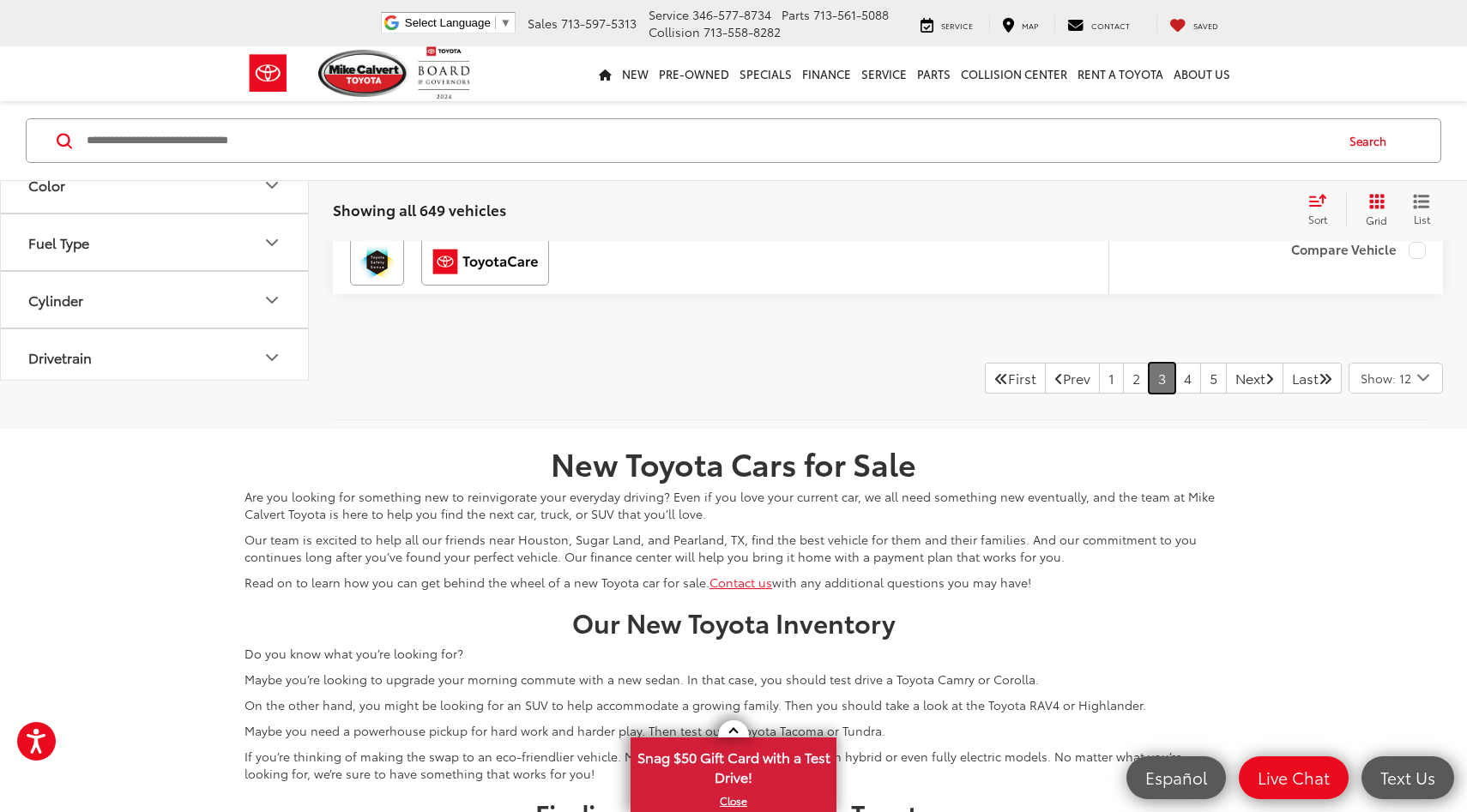 scroll, scrollTop: 6511, scrollLeft: 0, axis: vertical 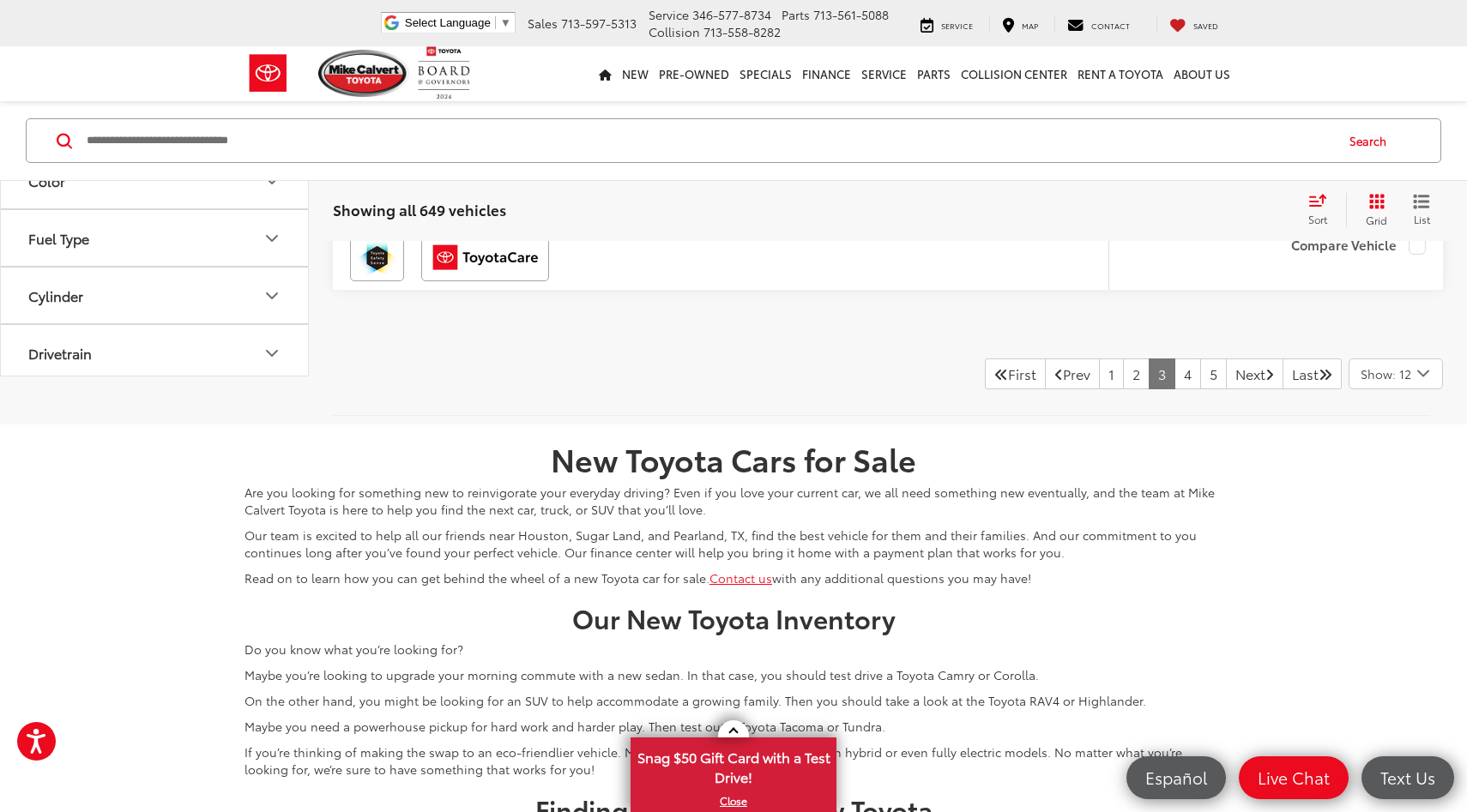 click 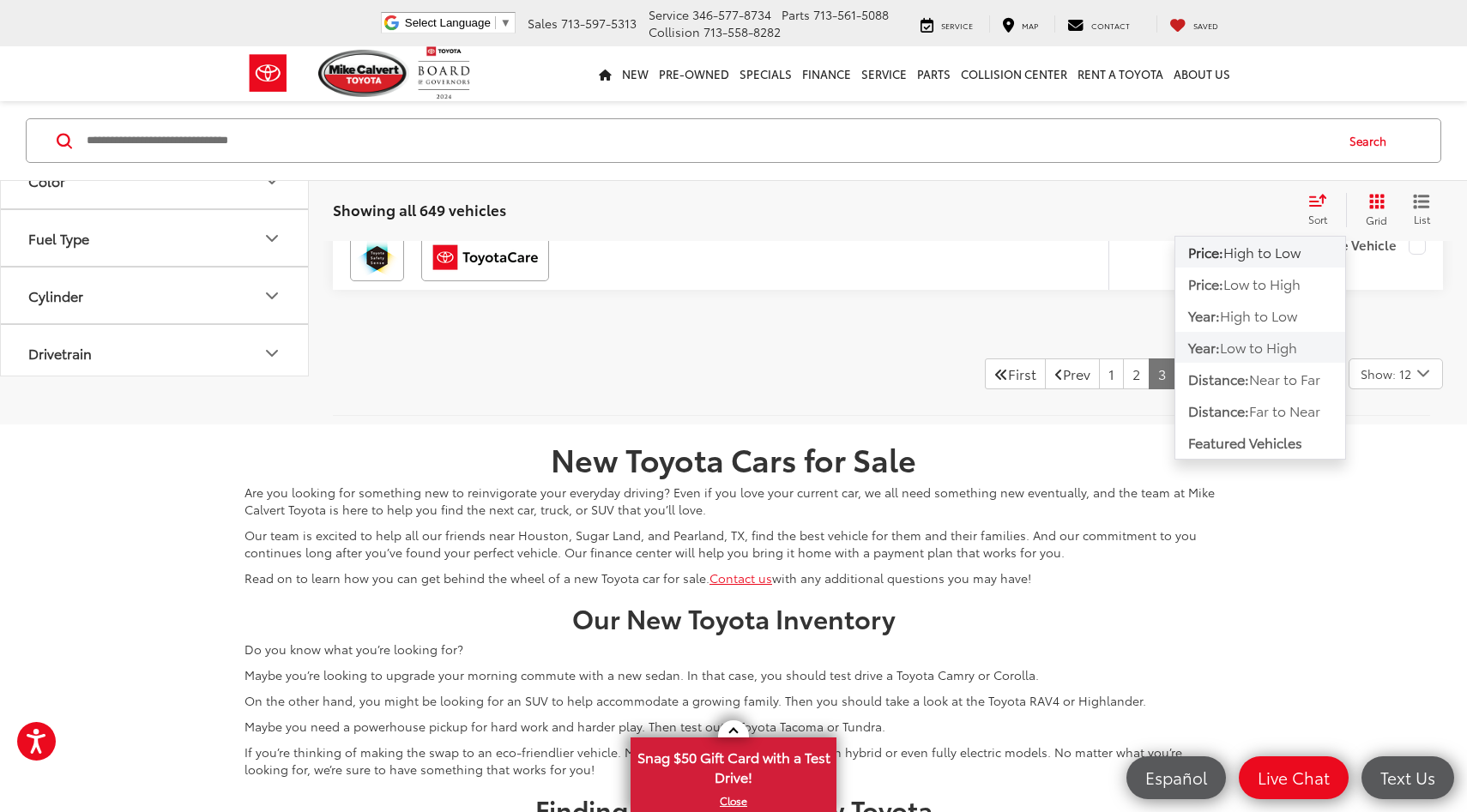 click on "Low to High" at bounding box center [1259, 346] 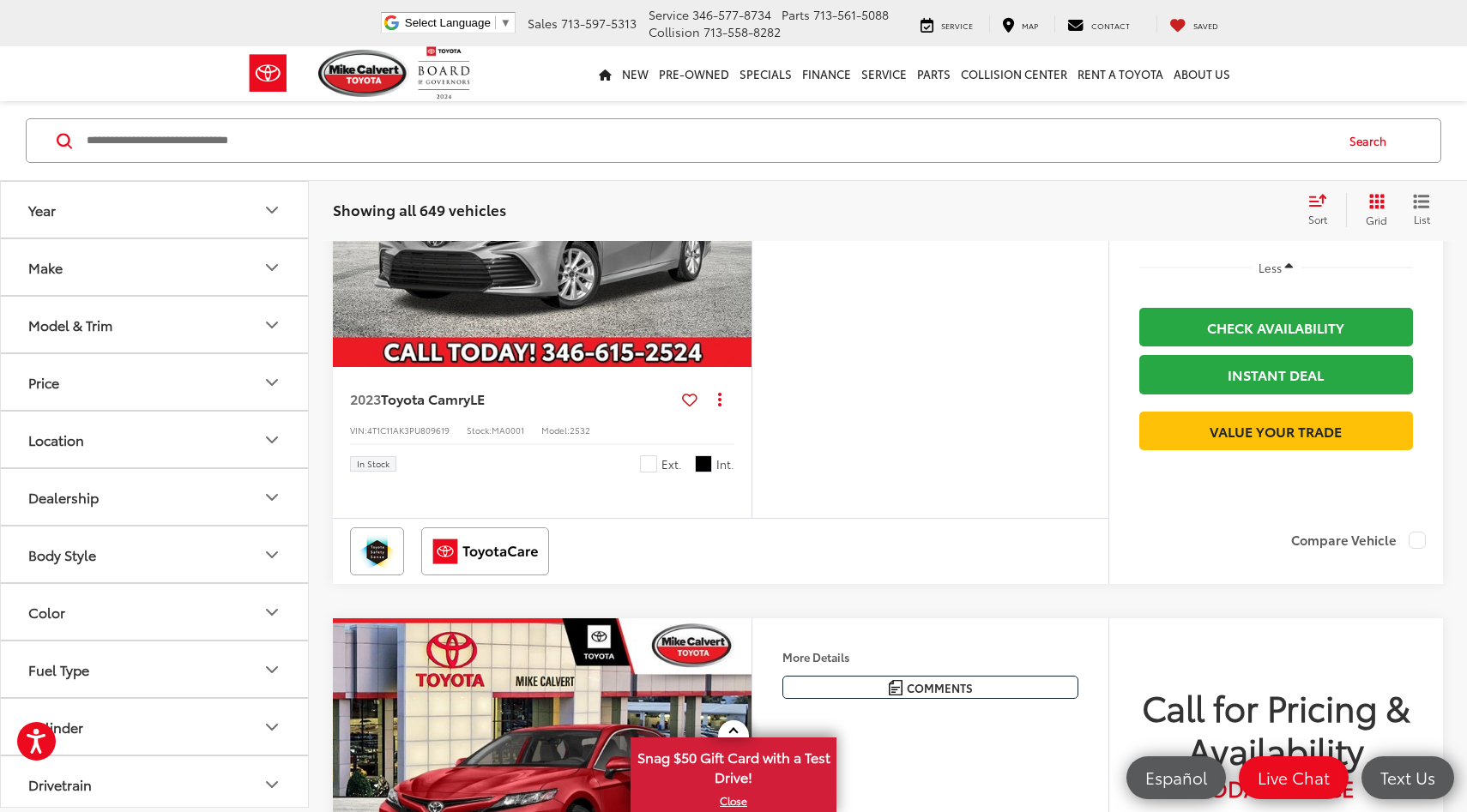 scroll, scrollTop: 891, scrollLeft: 0, axis: vertical 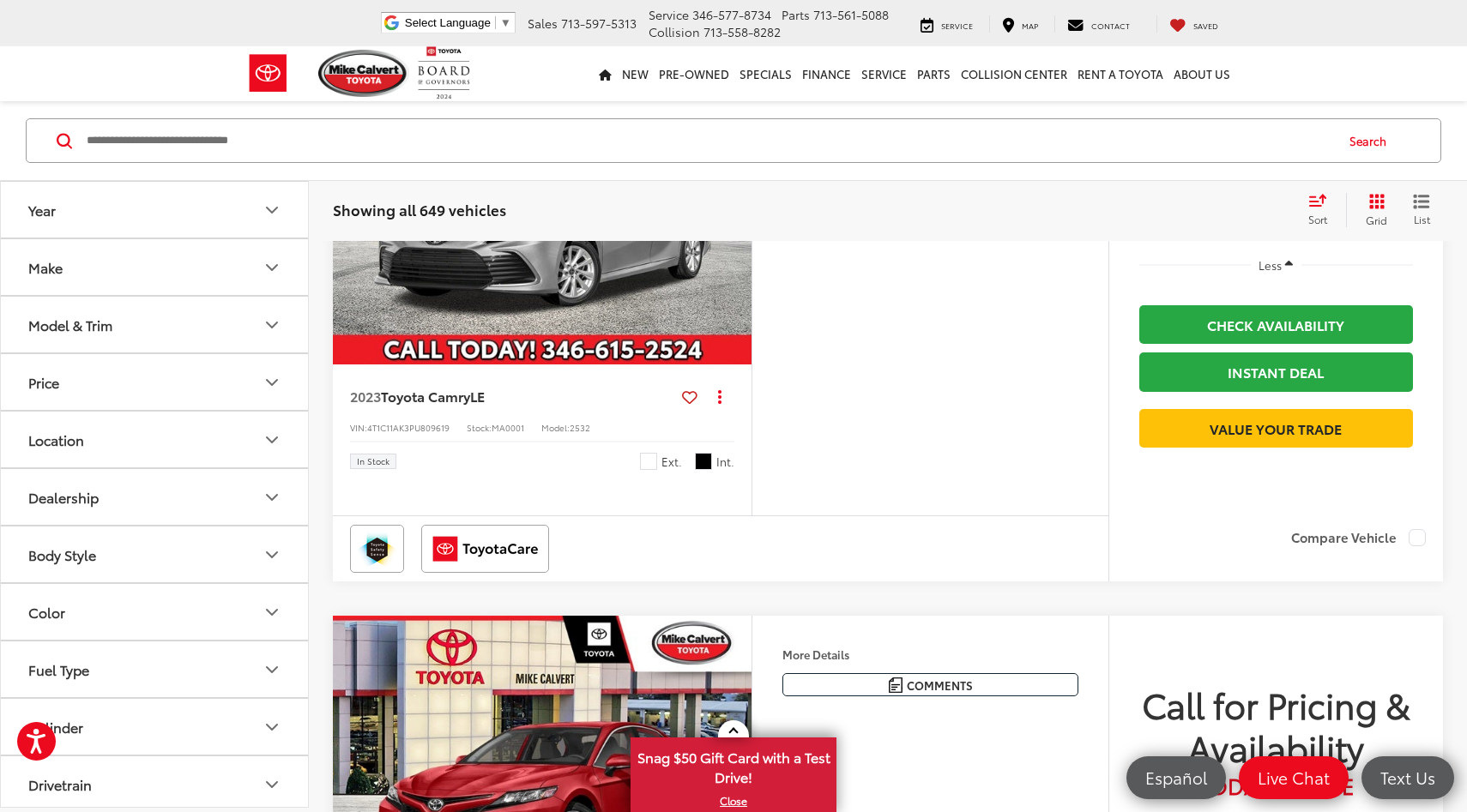 click at bounding box center [542, 208] 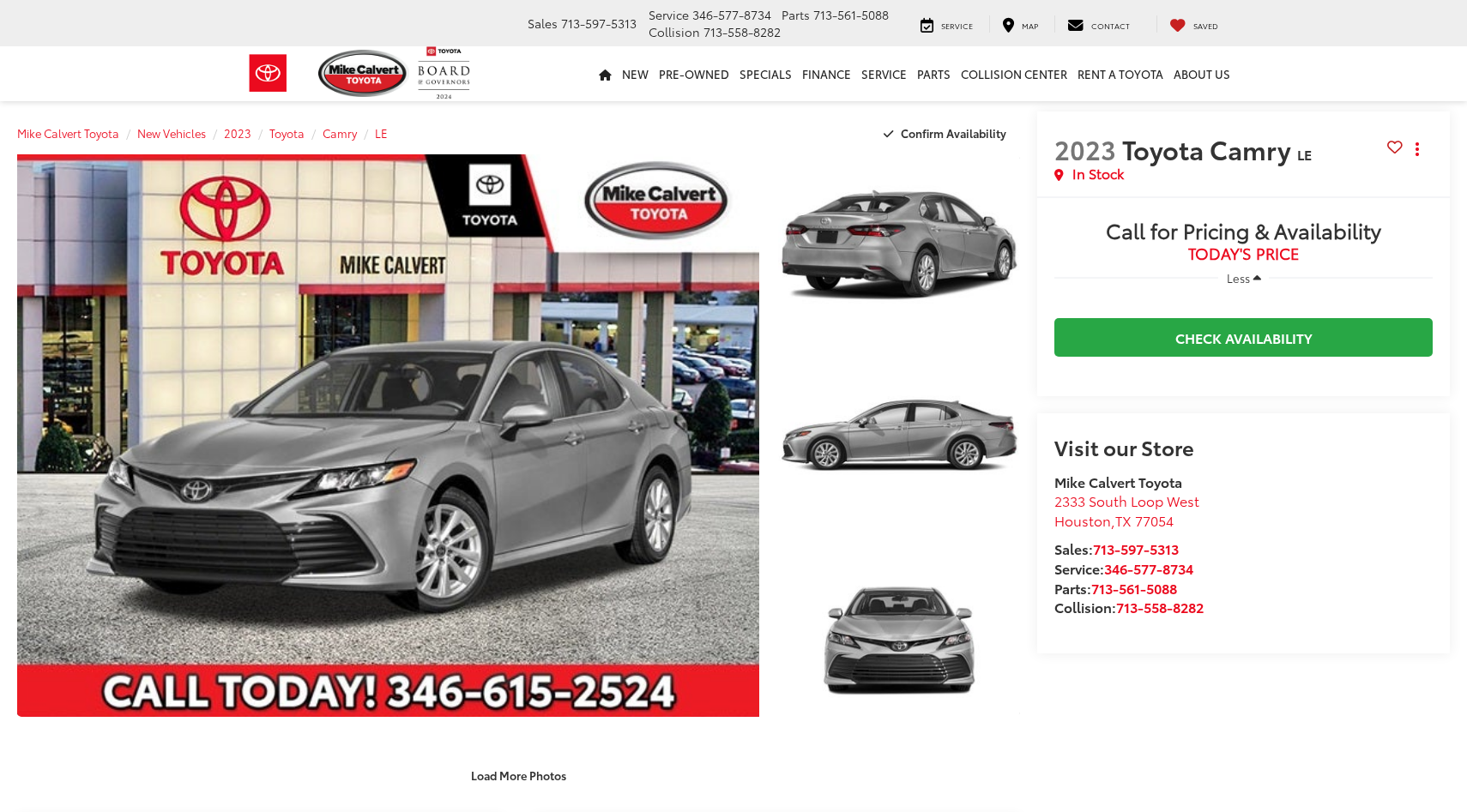 scroll, scrollTop: 0, scrollLeft: 0, axis: both 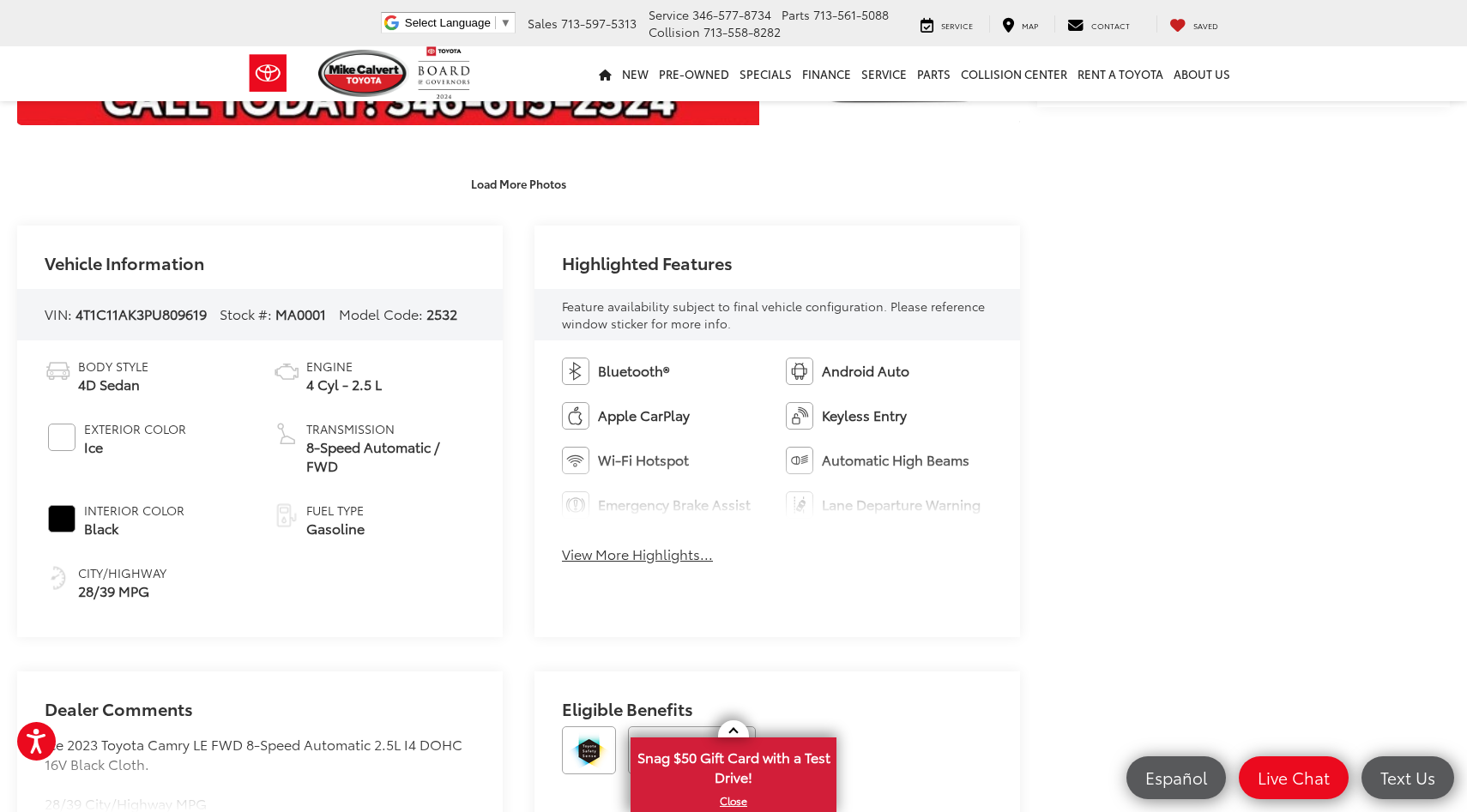 click on "View More Highlights..." at bounding box center (637, 554) 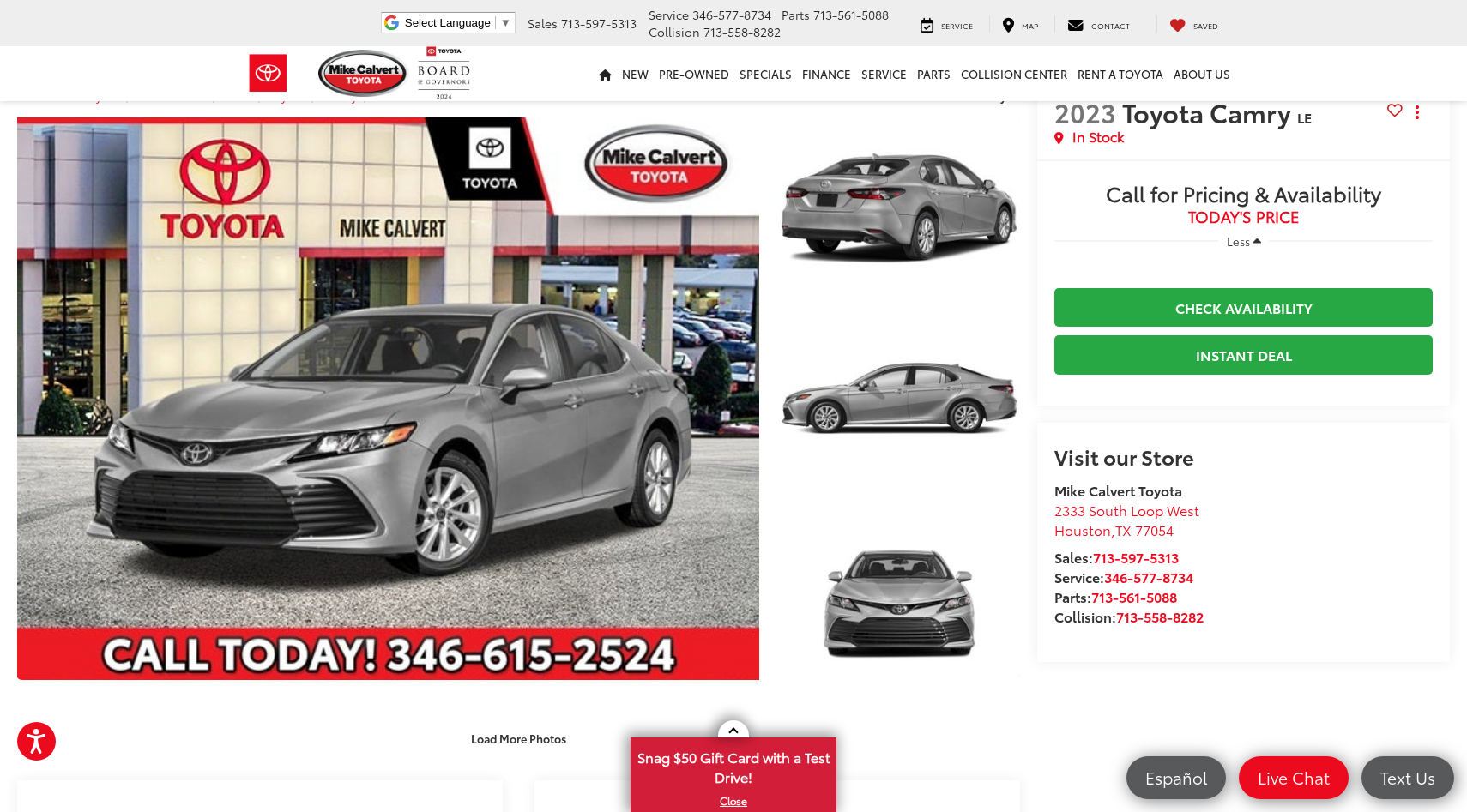 scroll, scrollTop: 0, scrollLeft: 0, axis: both 